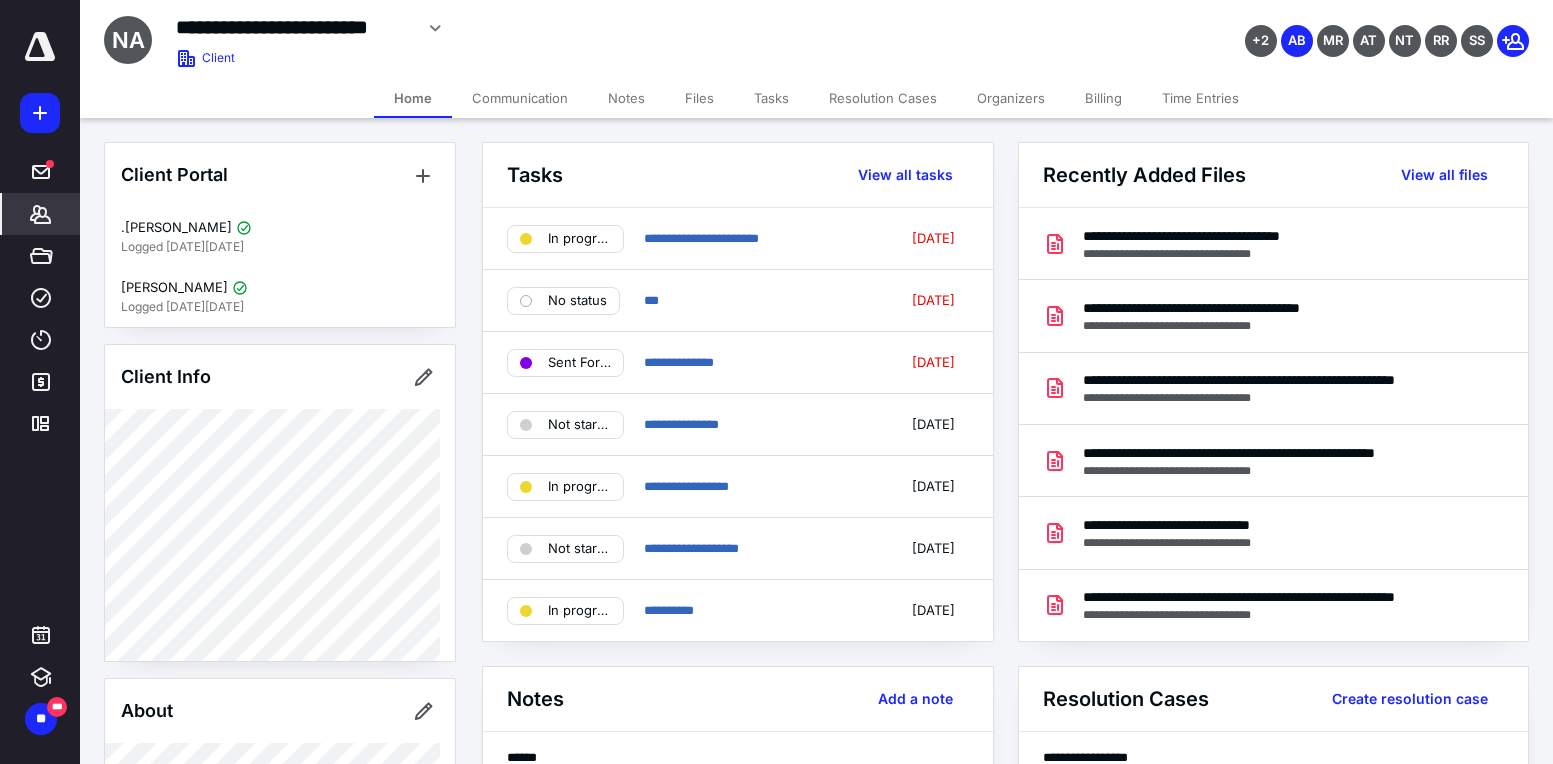 scroll, scrollTop: 0, scrollLeft: 0, axis: both 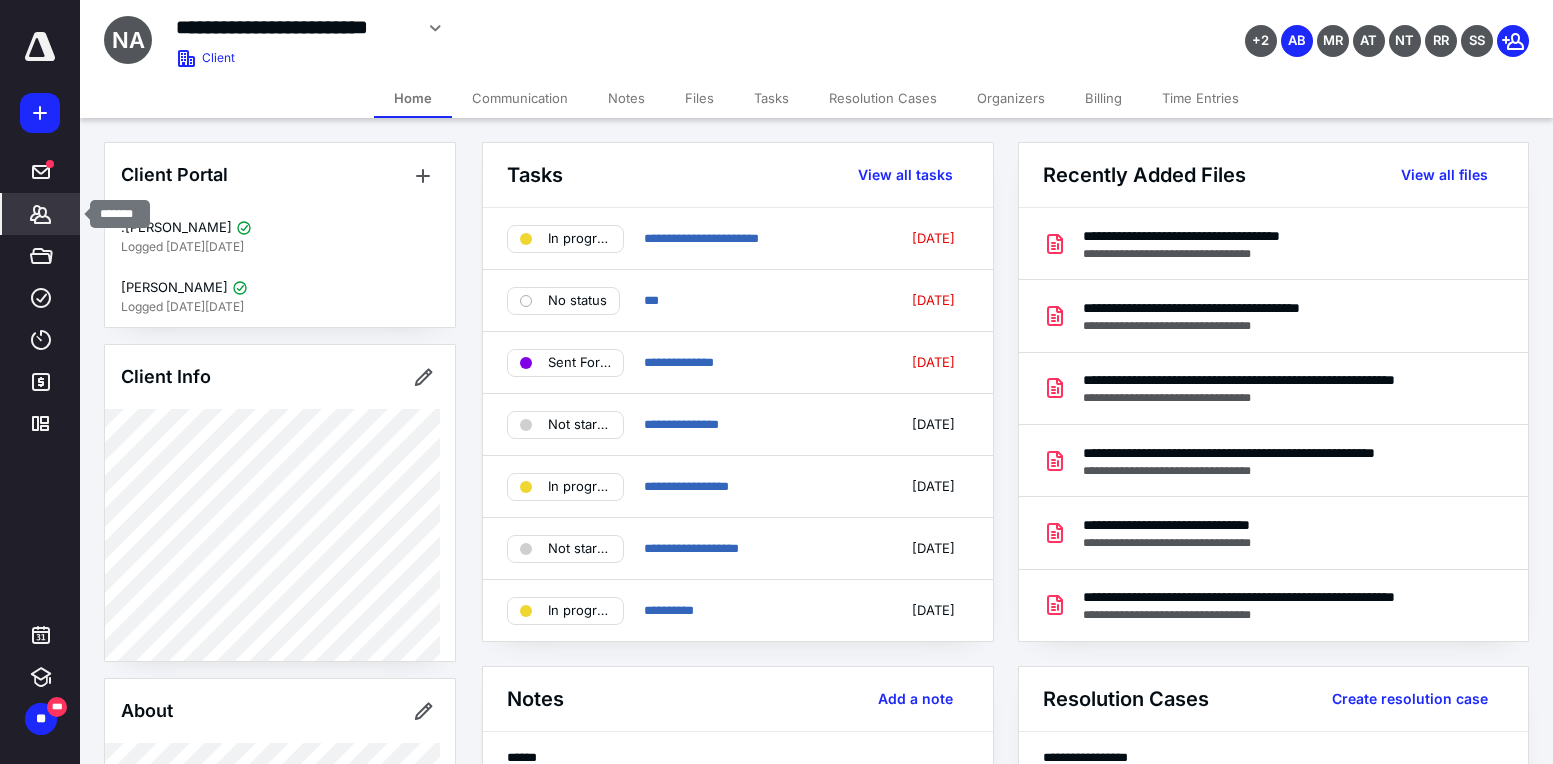 click 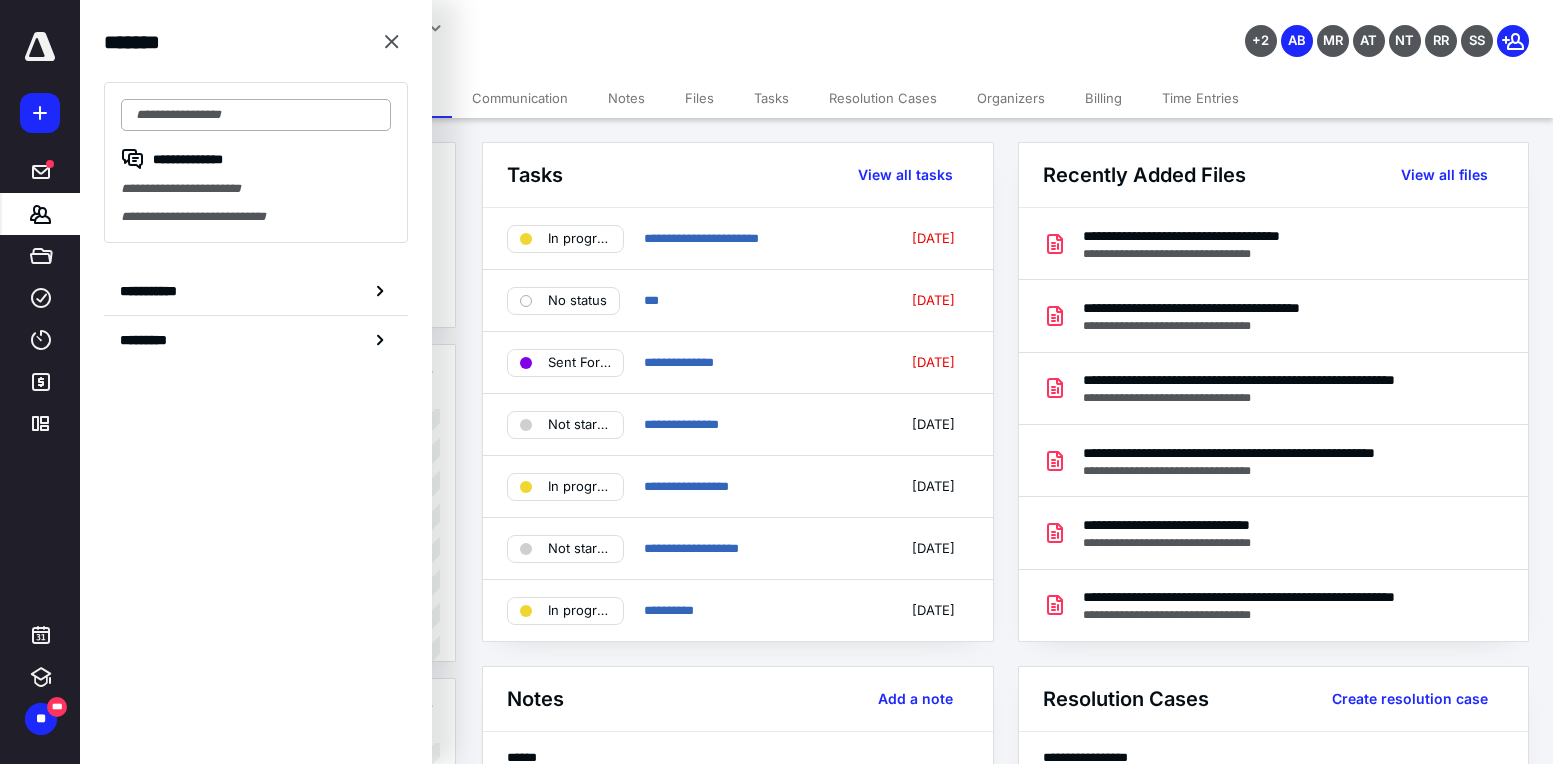 click at bounding box center (256, 115) 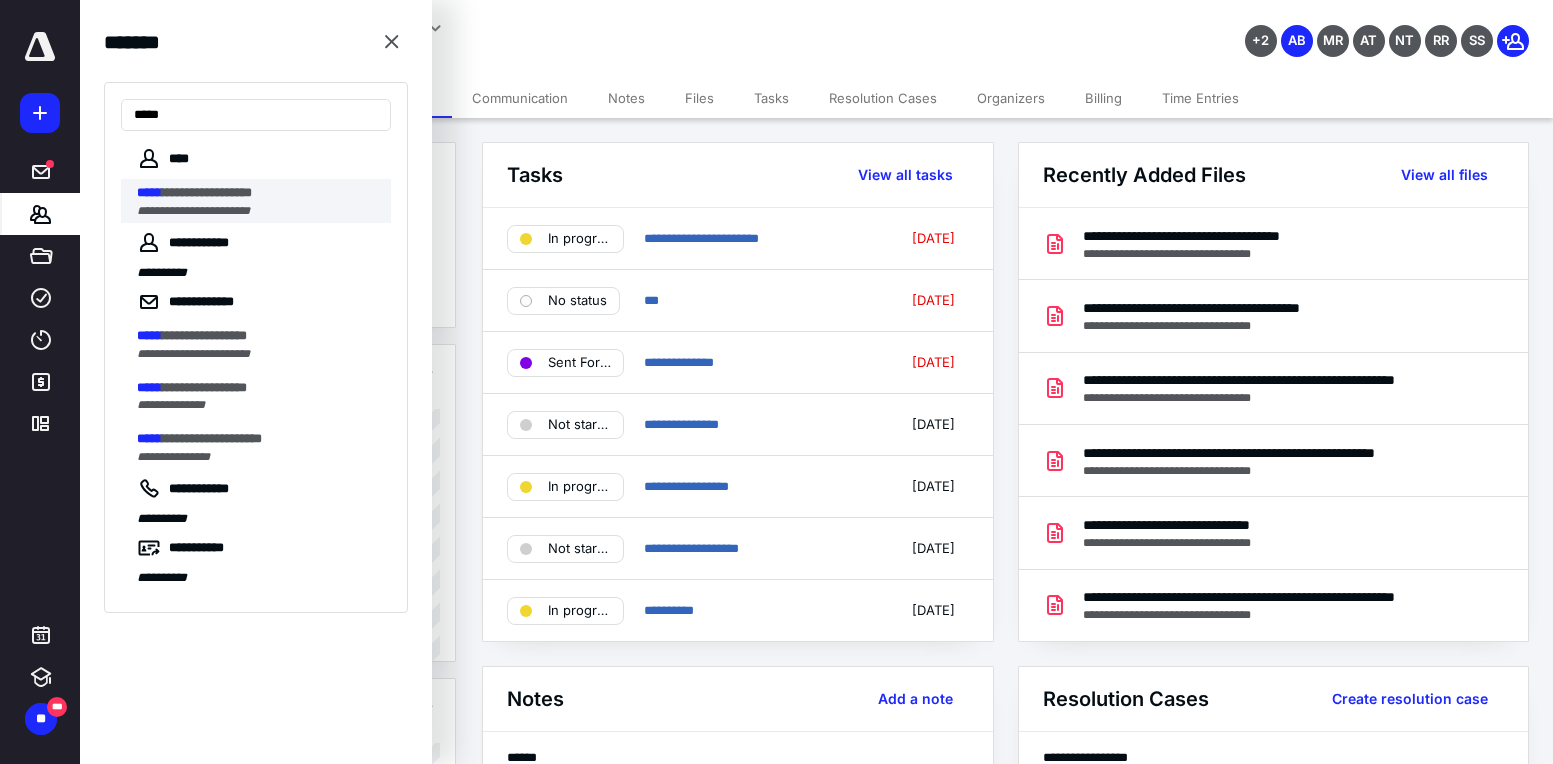 type on "*****" 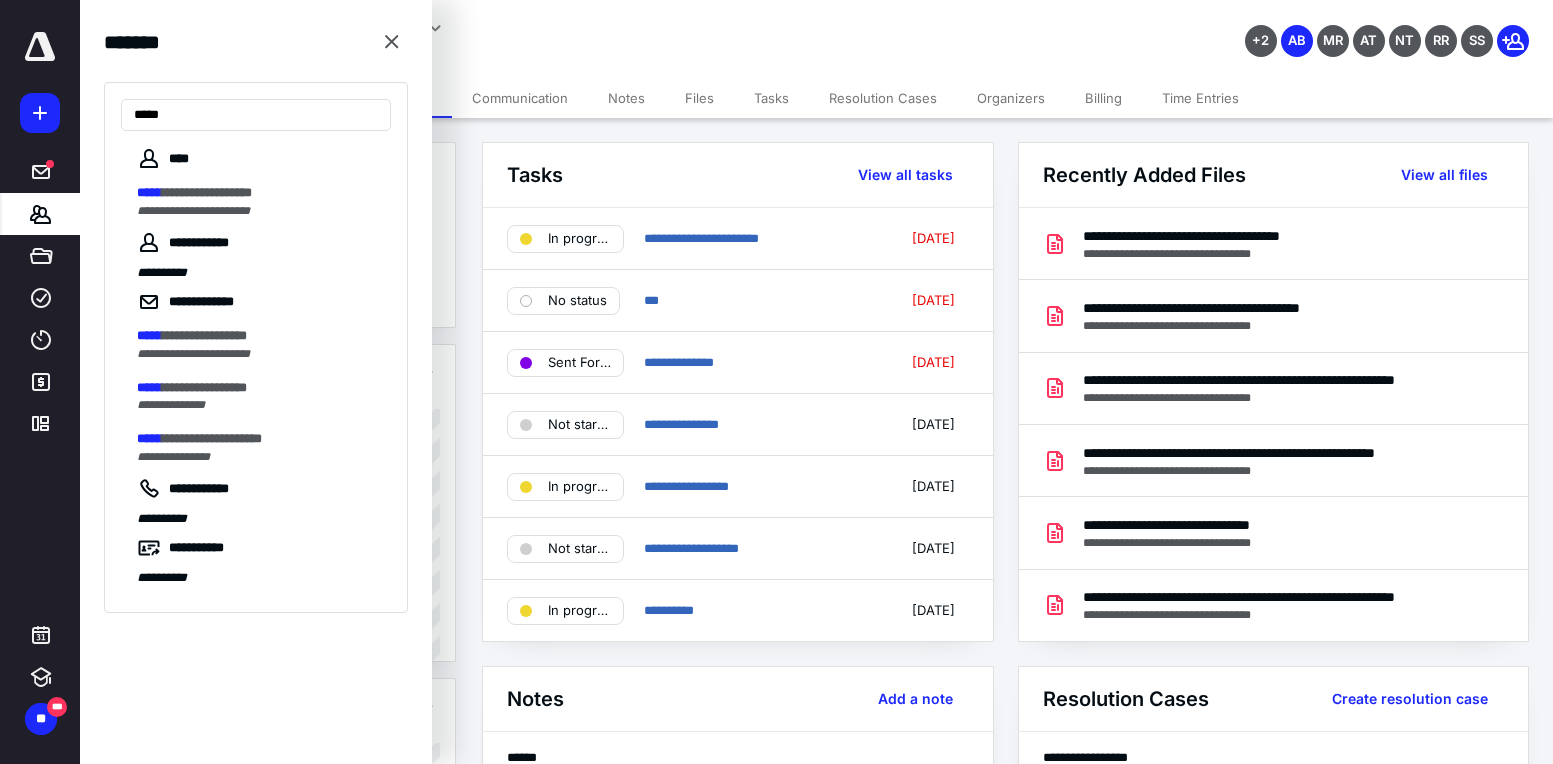 drag, startPoint x: 180, startPoint y: 187, endPoint x: 215, endPoint y: 192, distance: 35.35534 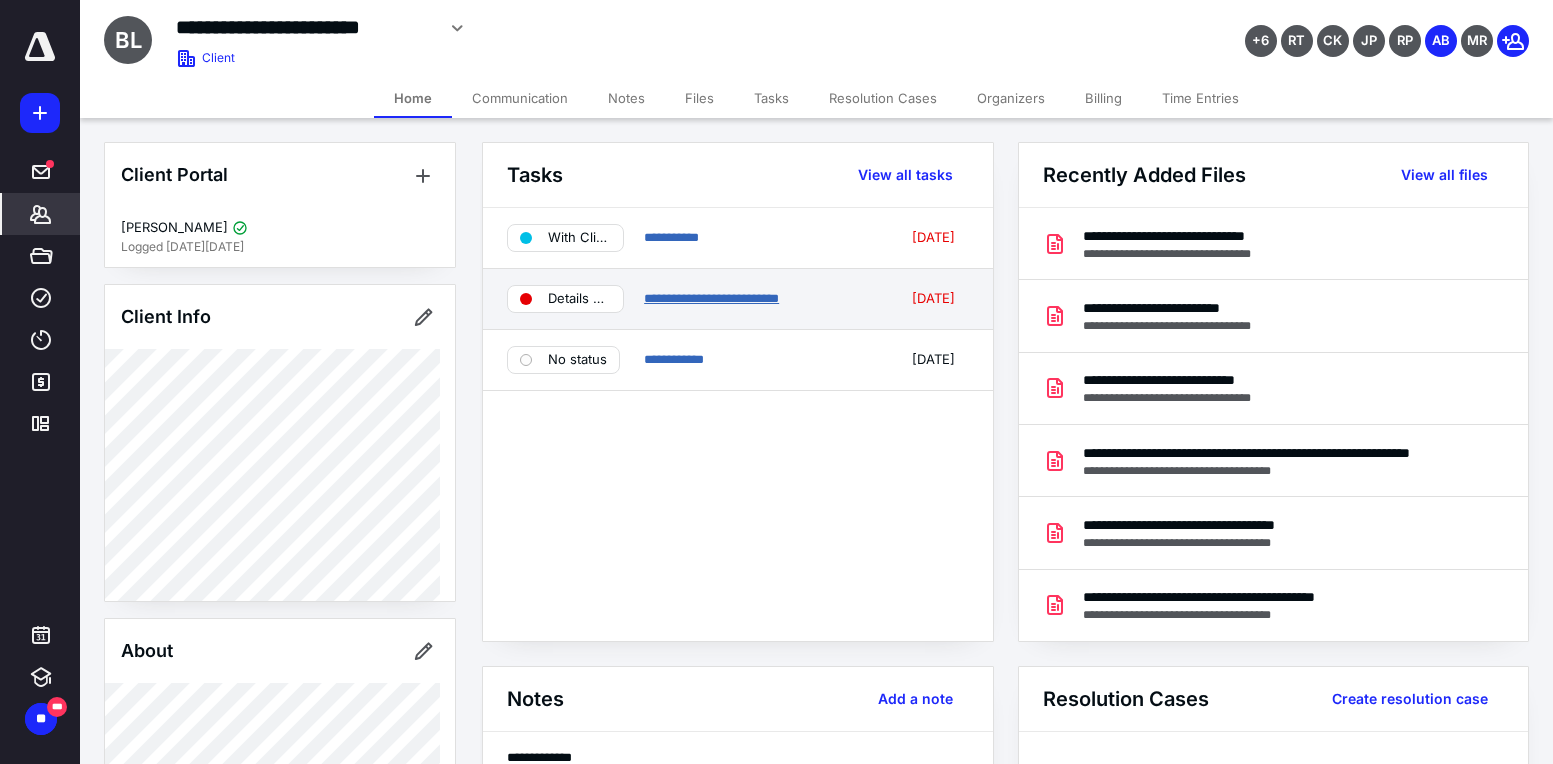 click on "**********" at bounding box center (711, 298) 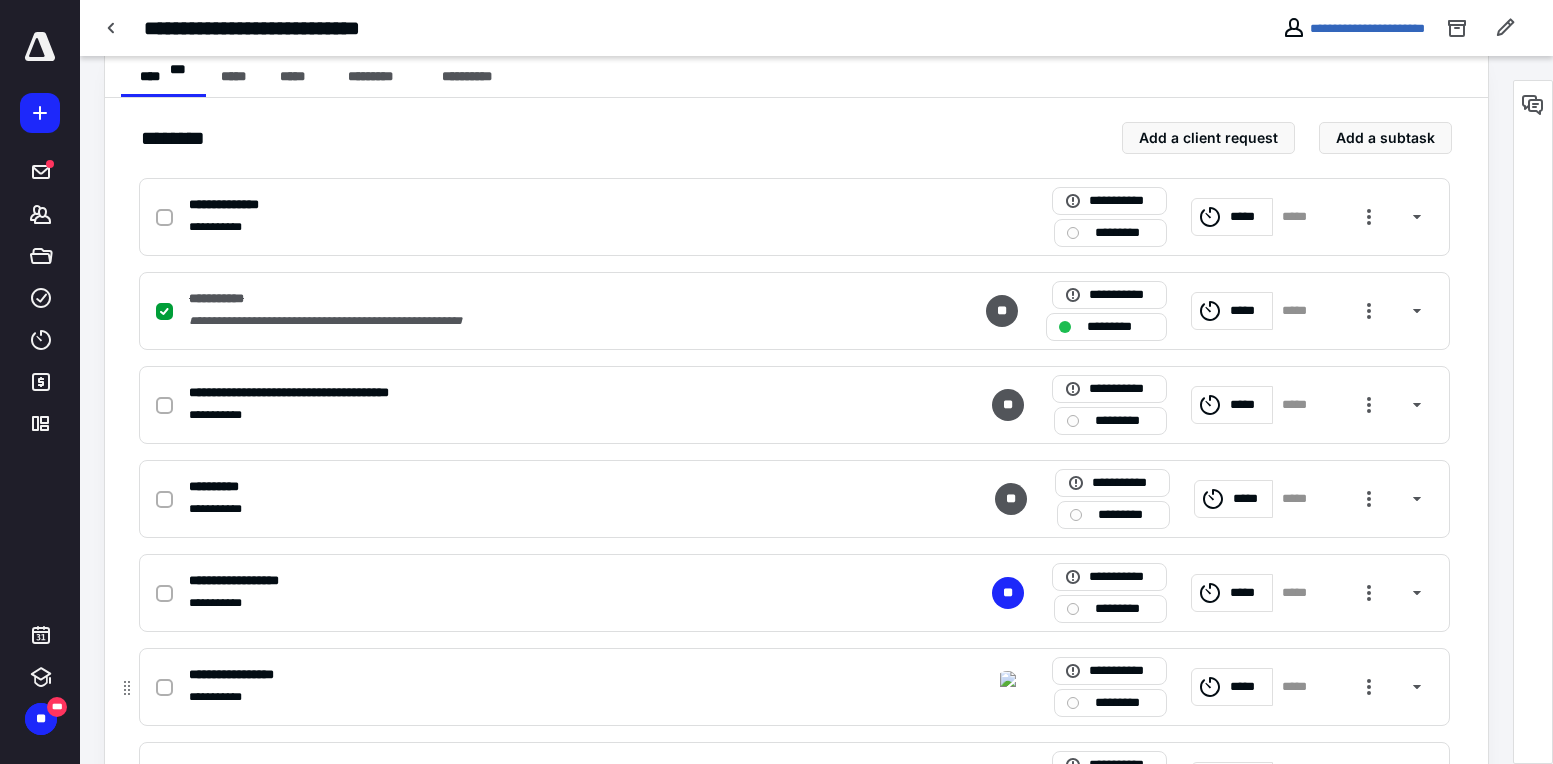 scroll, scrollTop: 599, scrollLeft: 0, axis: vertical 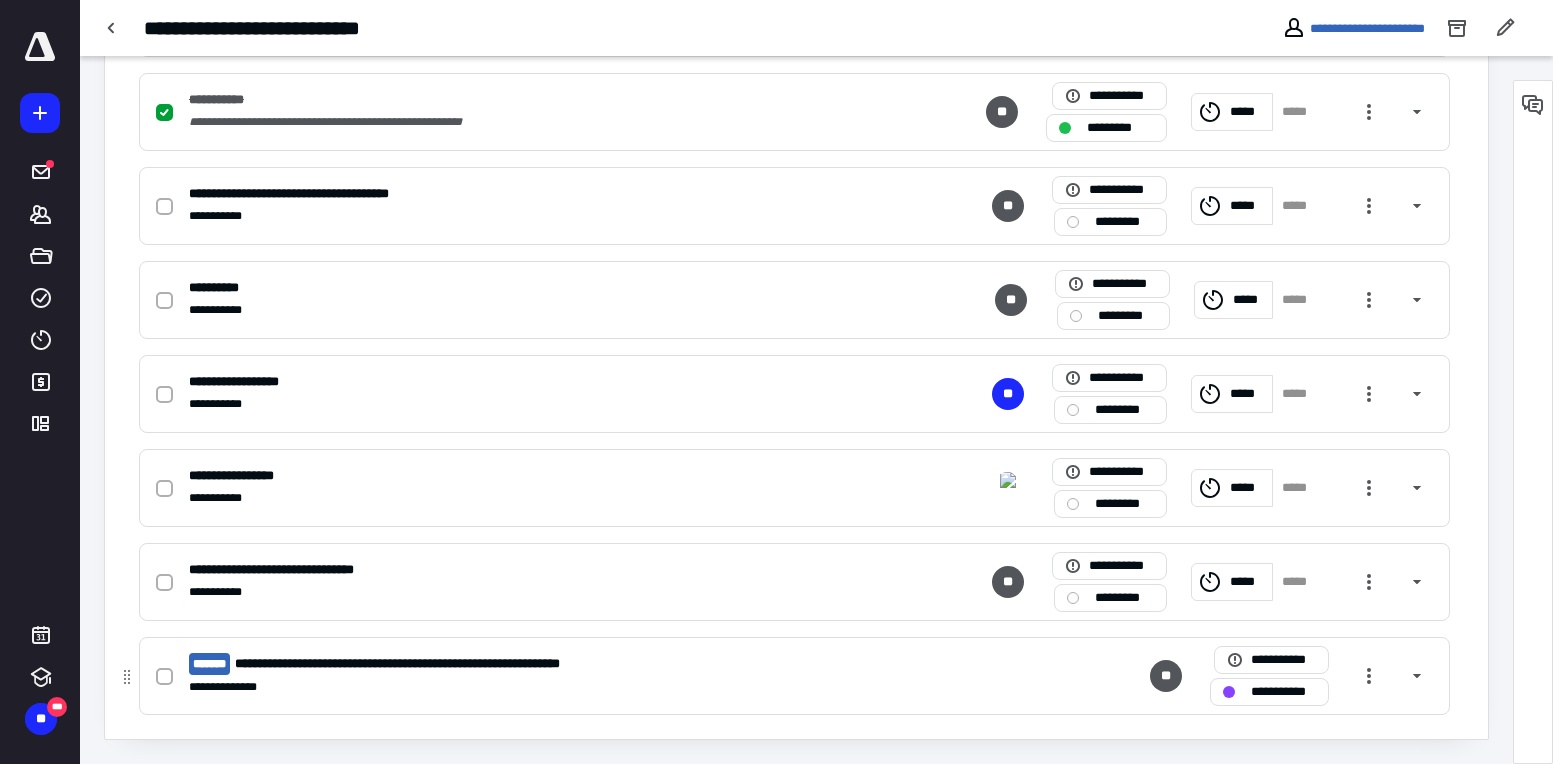 click on "**********" at bounding box center (444, 664) 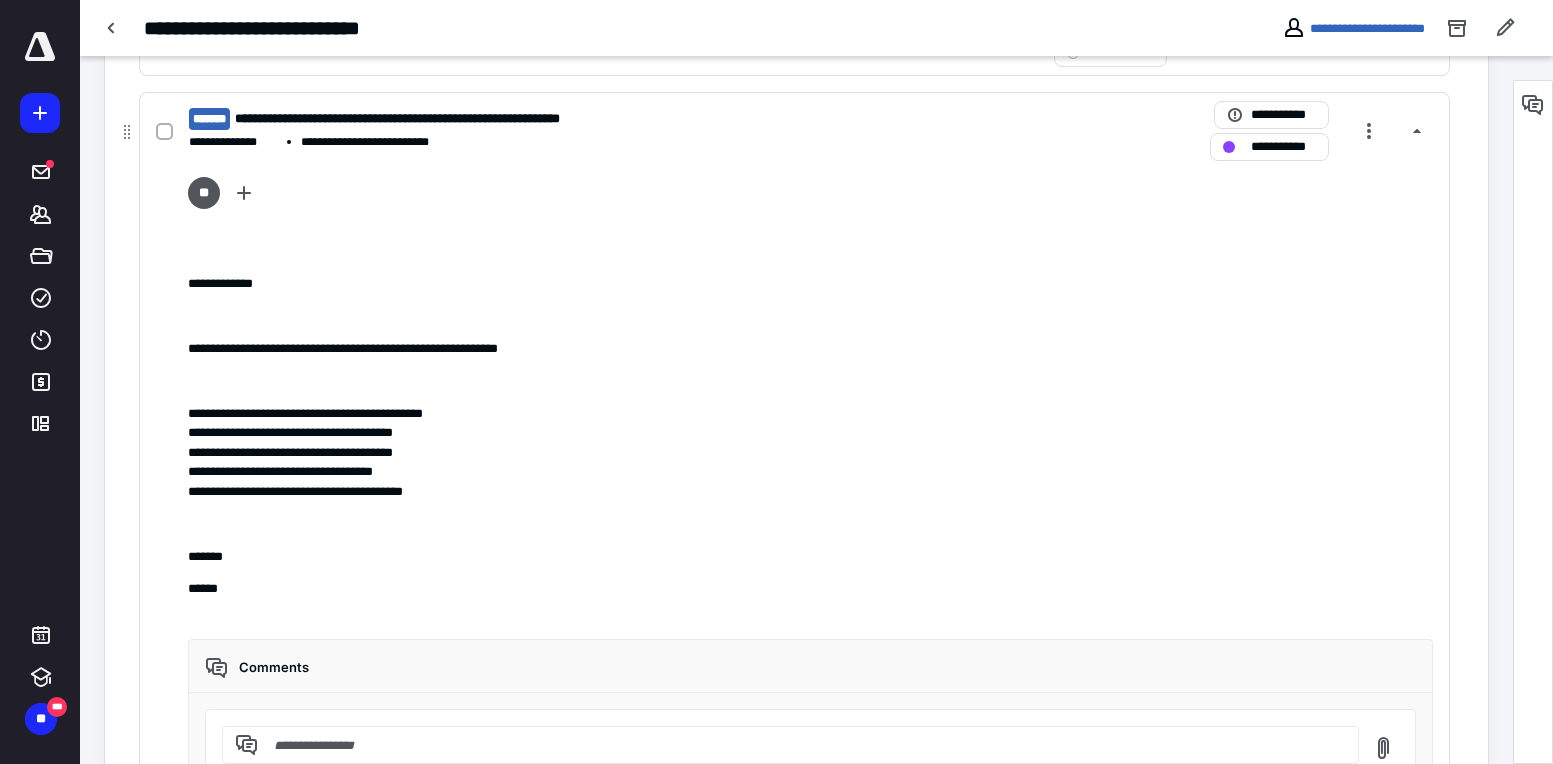 scroll, scrollTop: 1044, scrollLeft: 0, axis: vertical 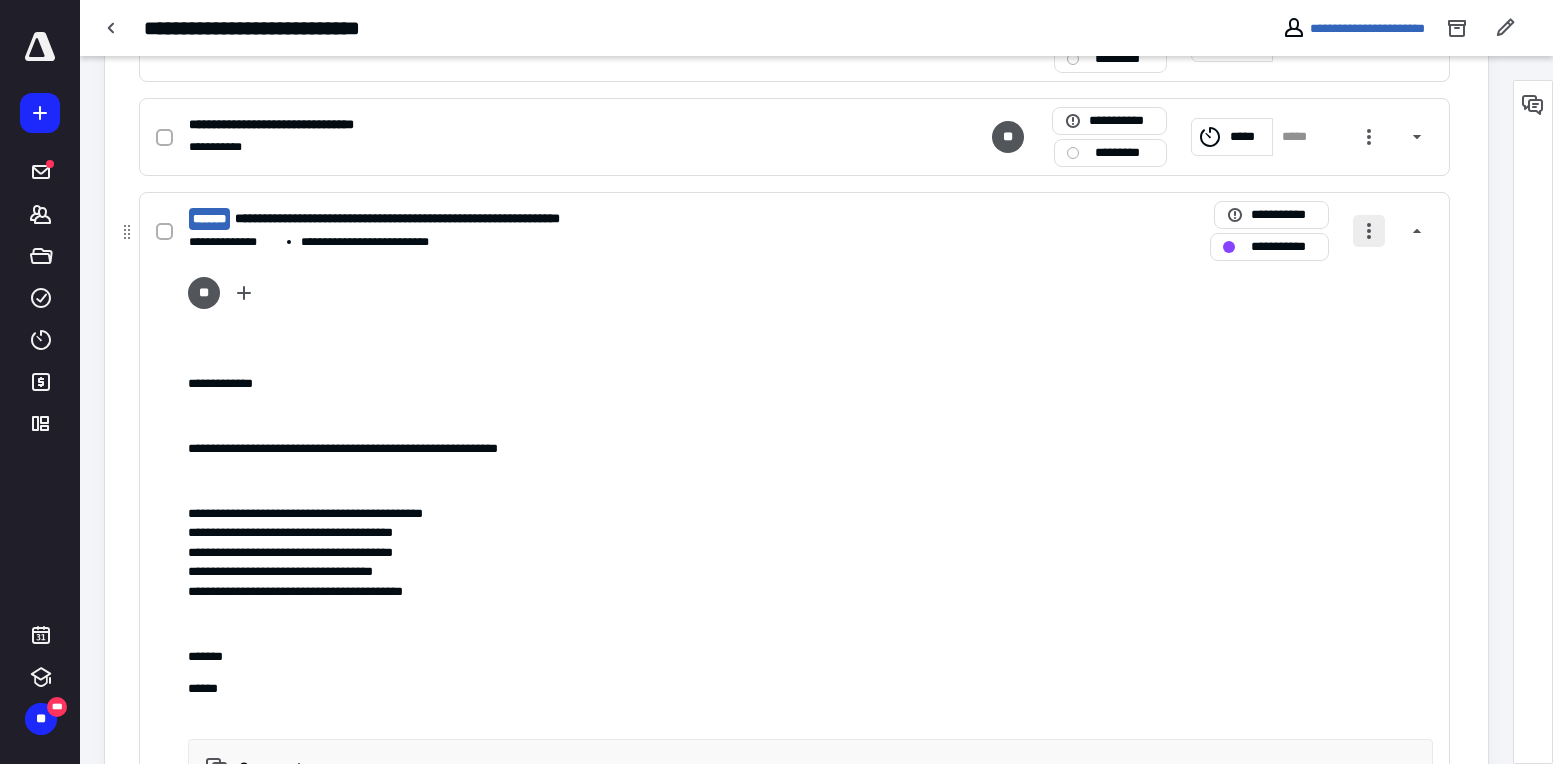 click at bounding box center (1369, 231) 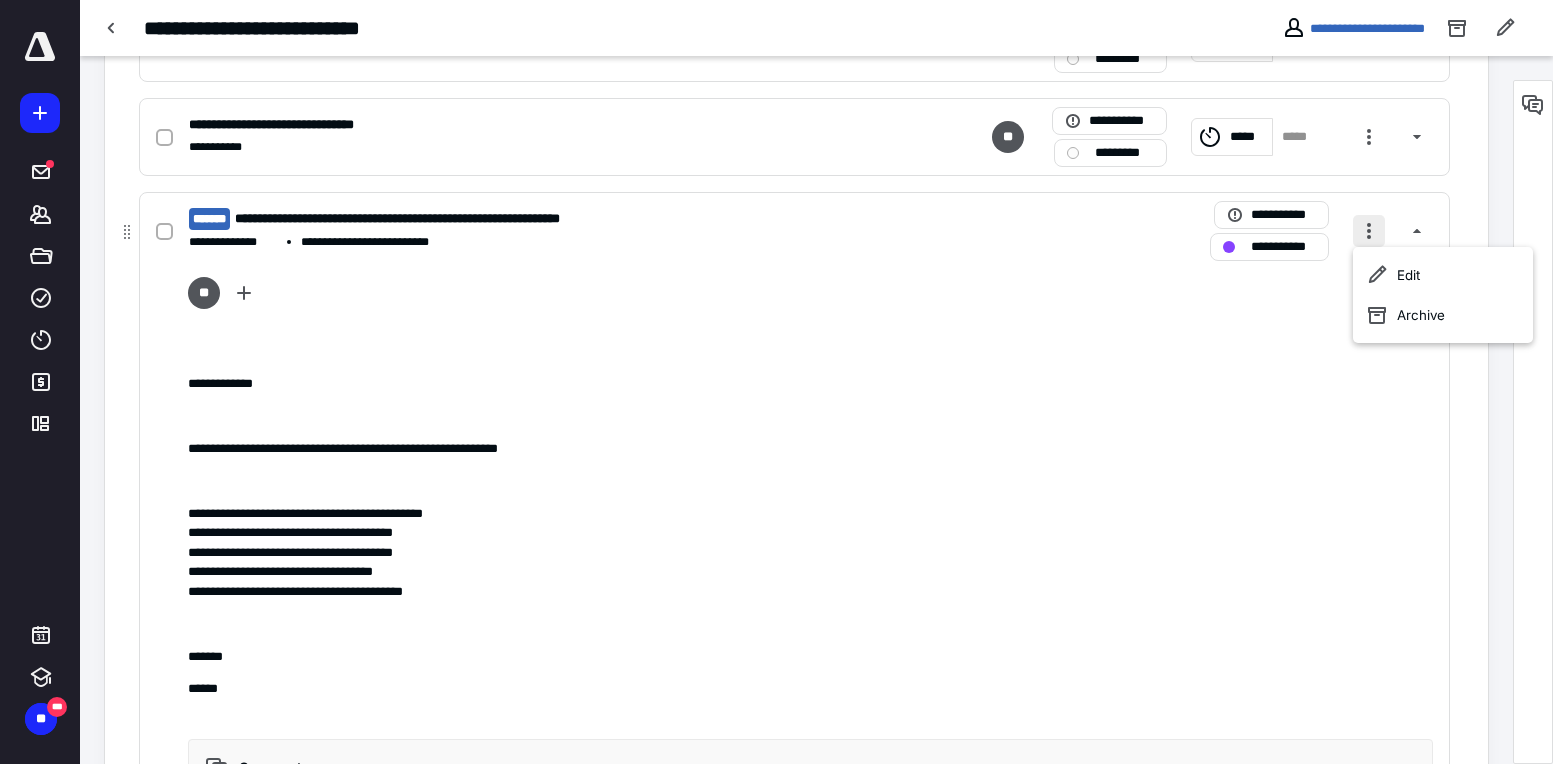 click at bounding box center (1369, 231) 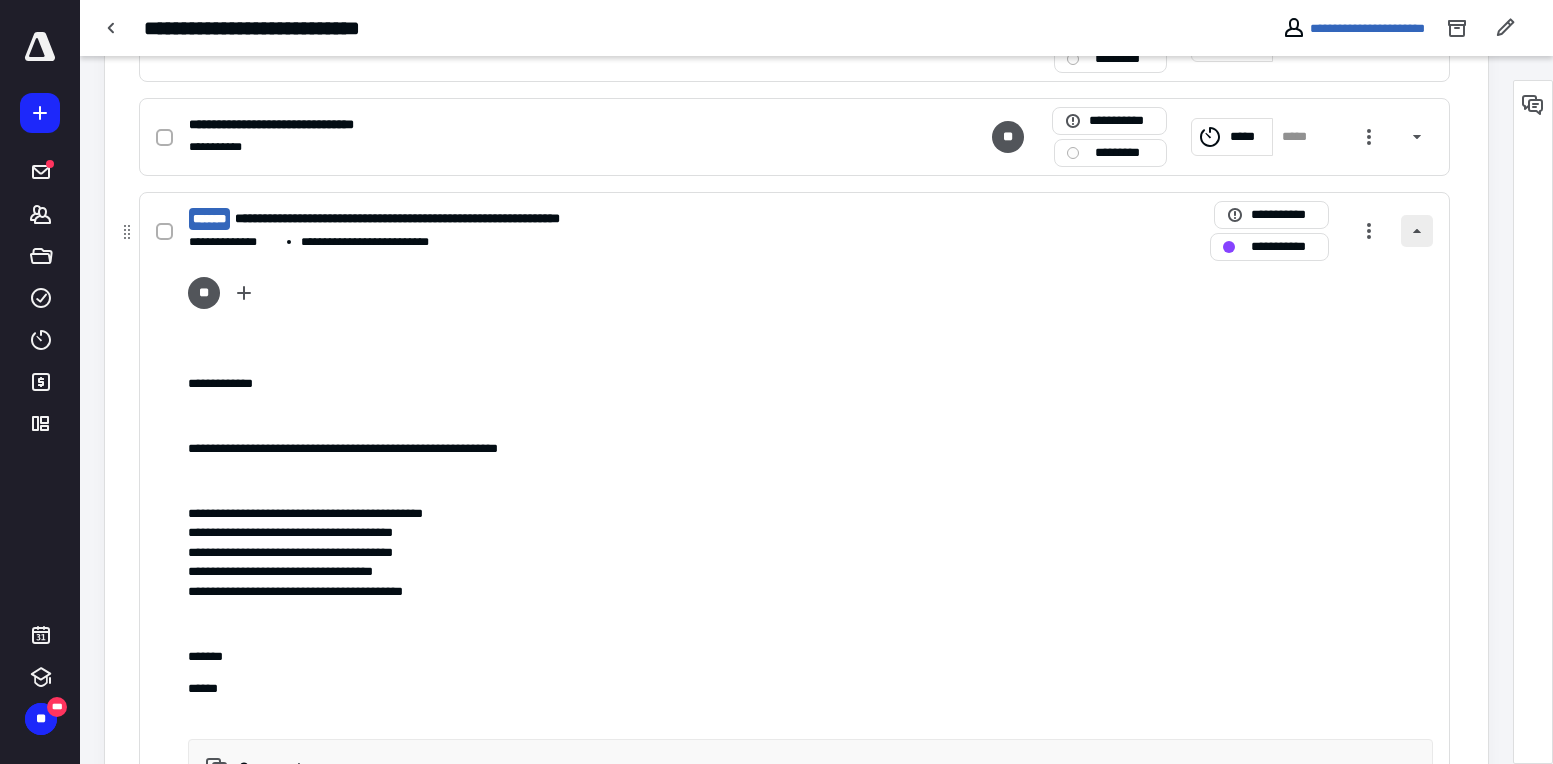 click at bounding box center [1417, 231] 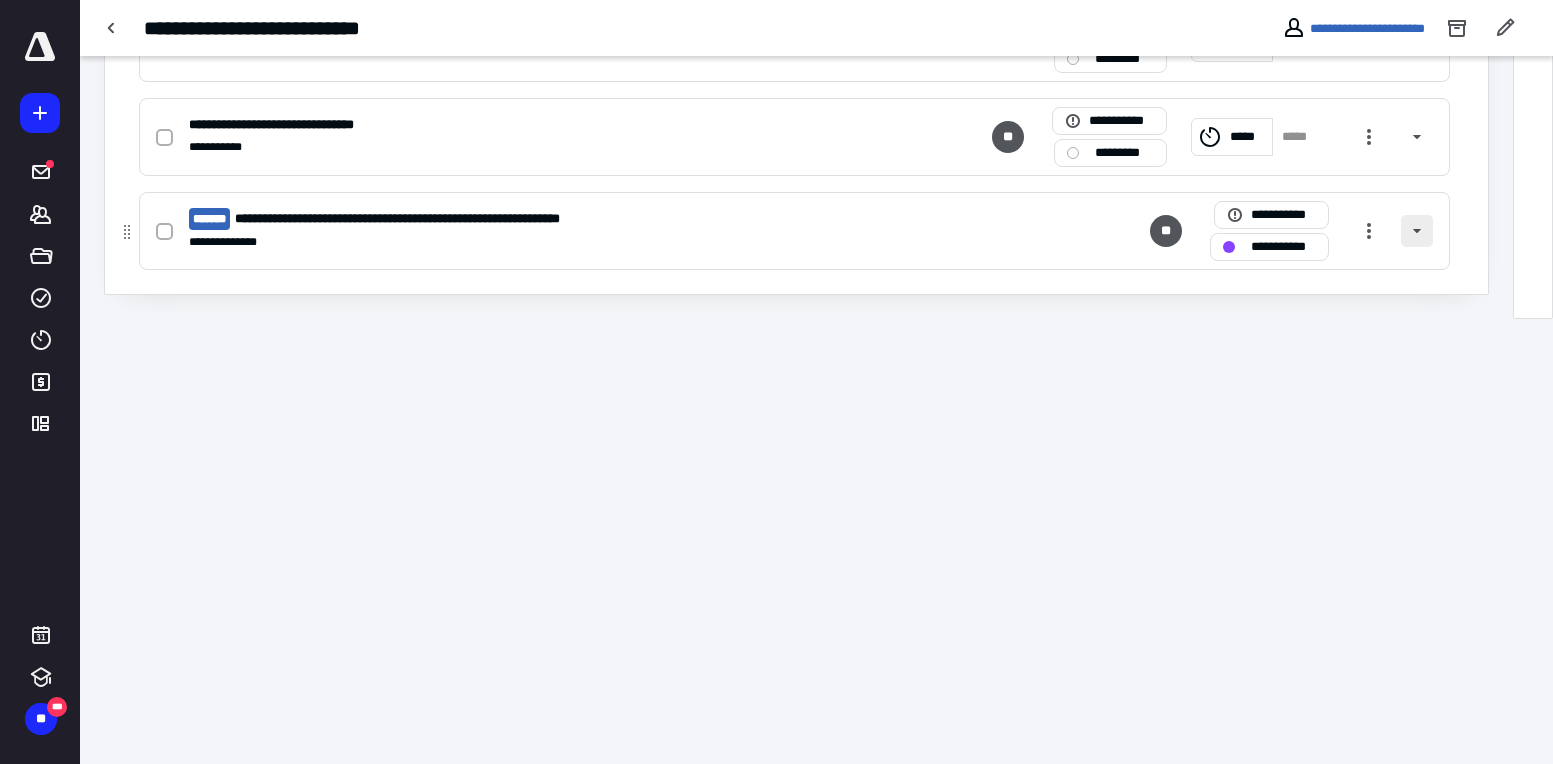scroll, scrollTop: 599, scrollLeft: 0, axis: vertical 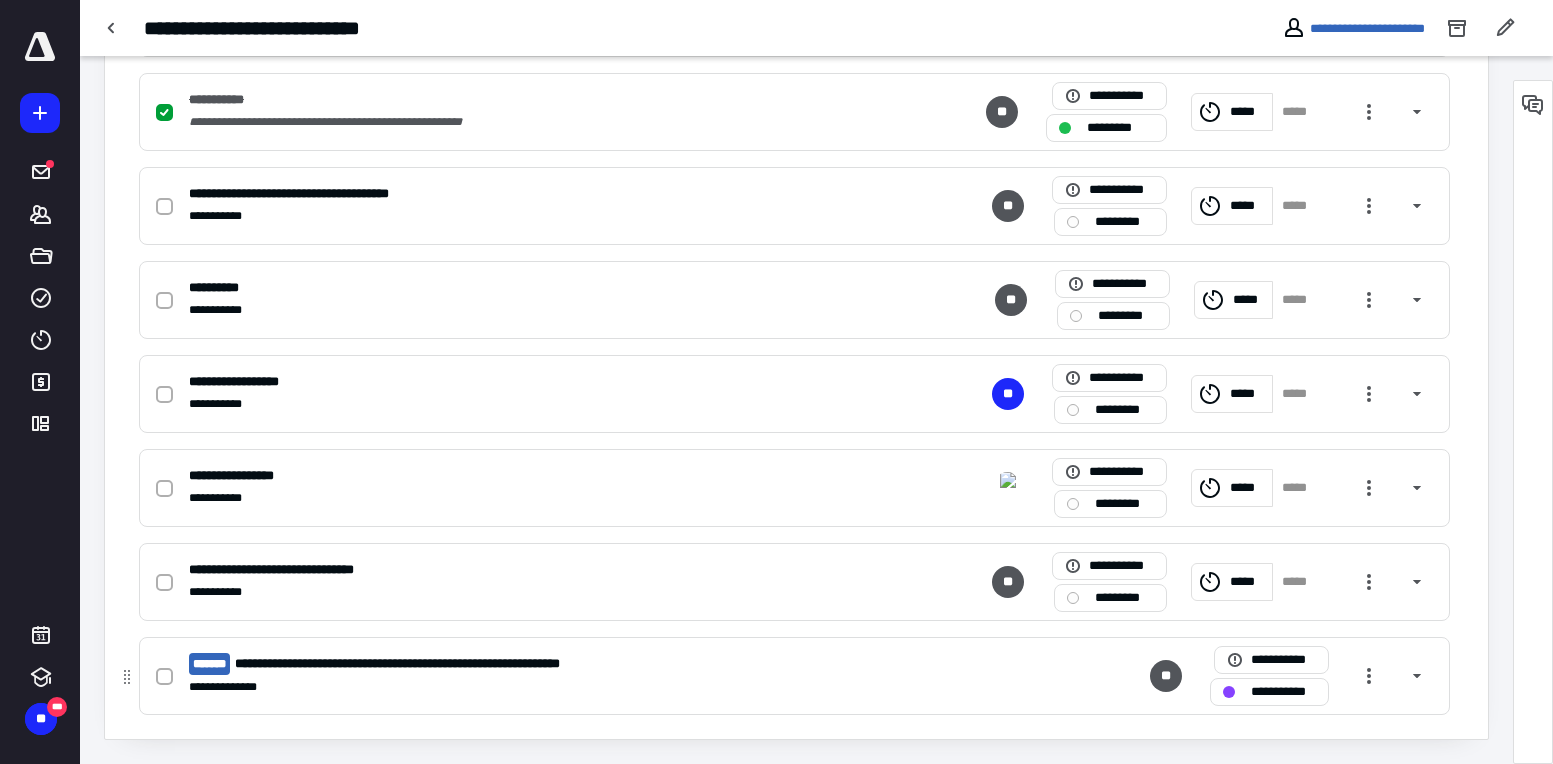 click on "**********" at bounding box center [532, 664] 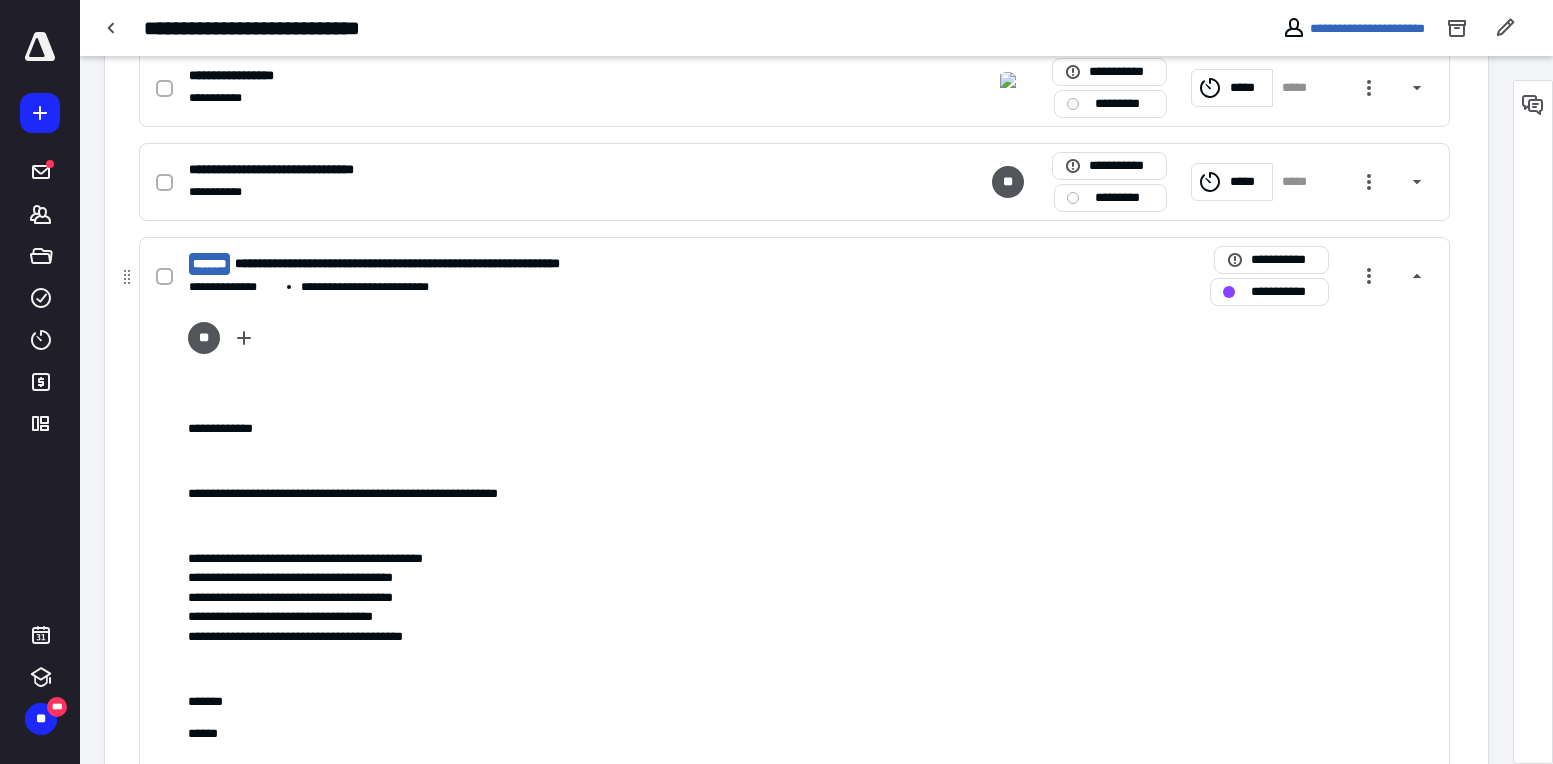scroll, scrollTop: 1099, scrollLeft: 0, axis: vertical 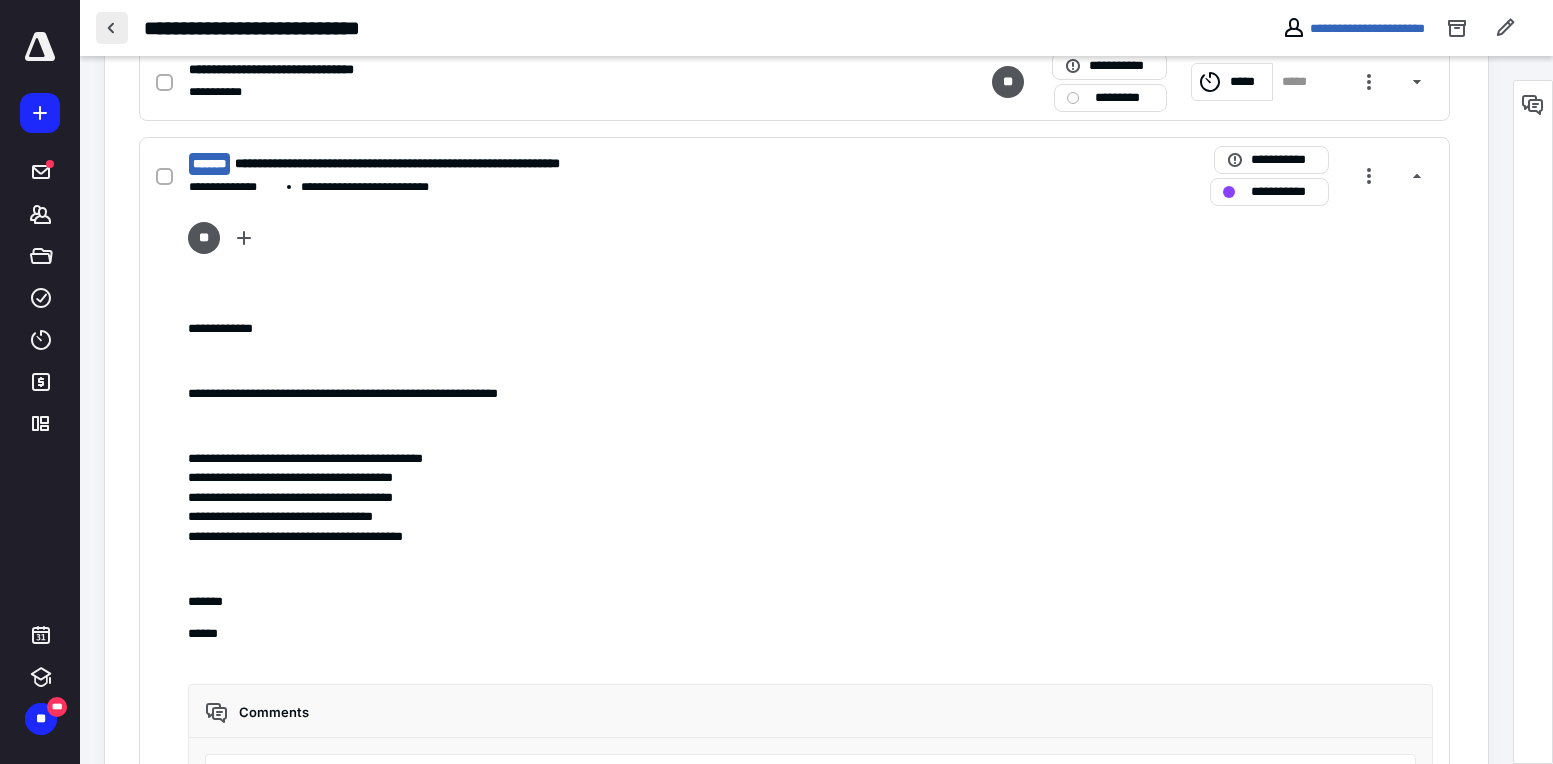 click at bounding box center [112, 28] 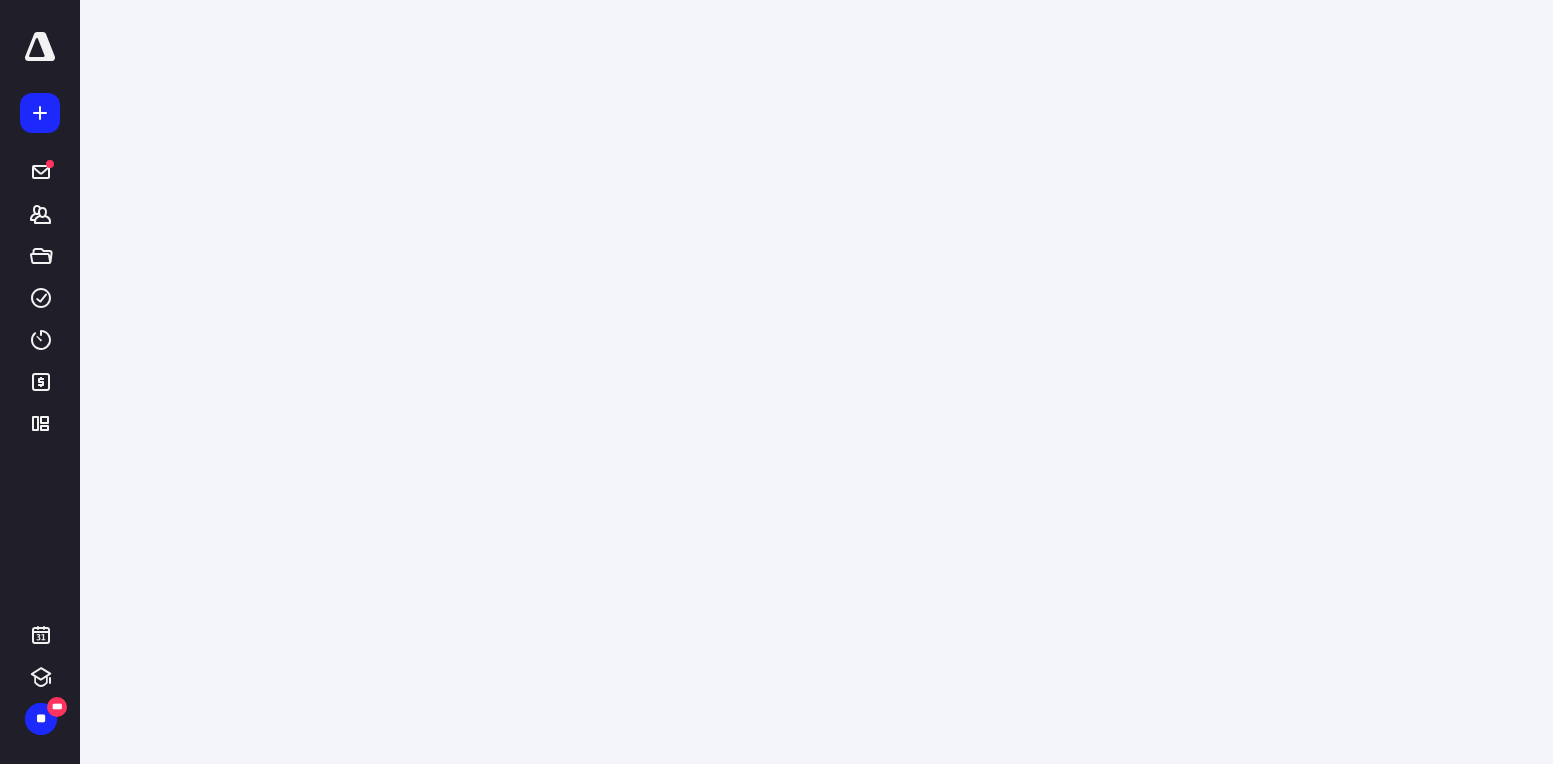 scroll, scrollTop: 0, scrollLeft: 0, axis: both 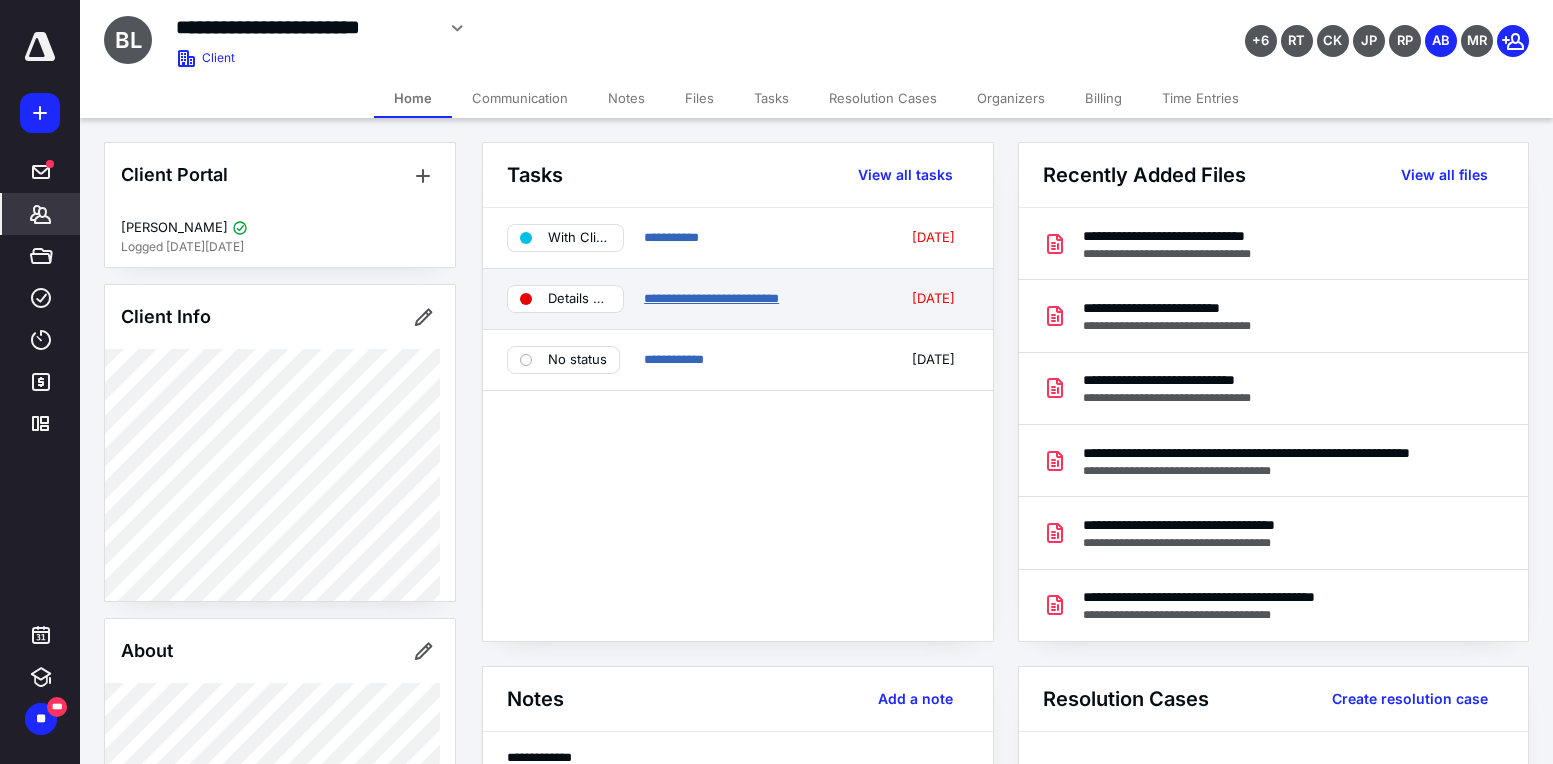 click on "**********" at bounding box center [711, 298] 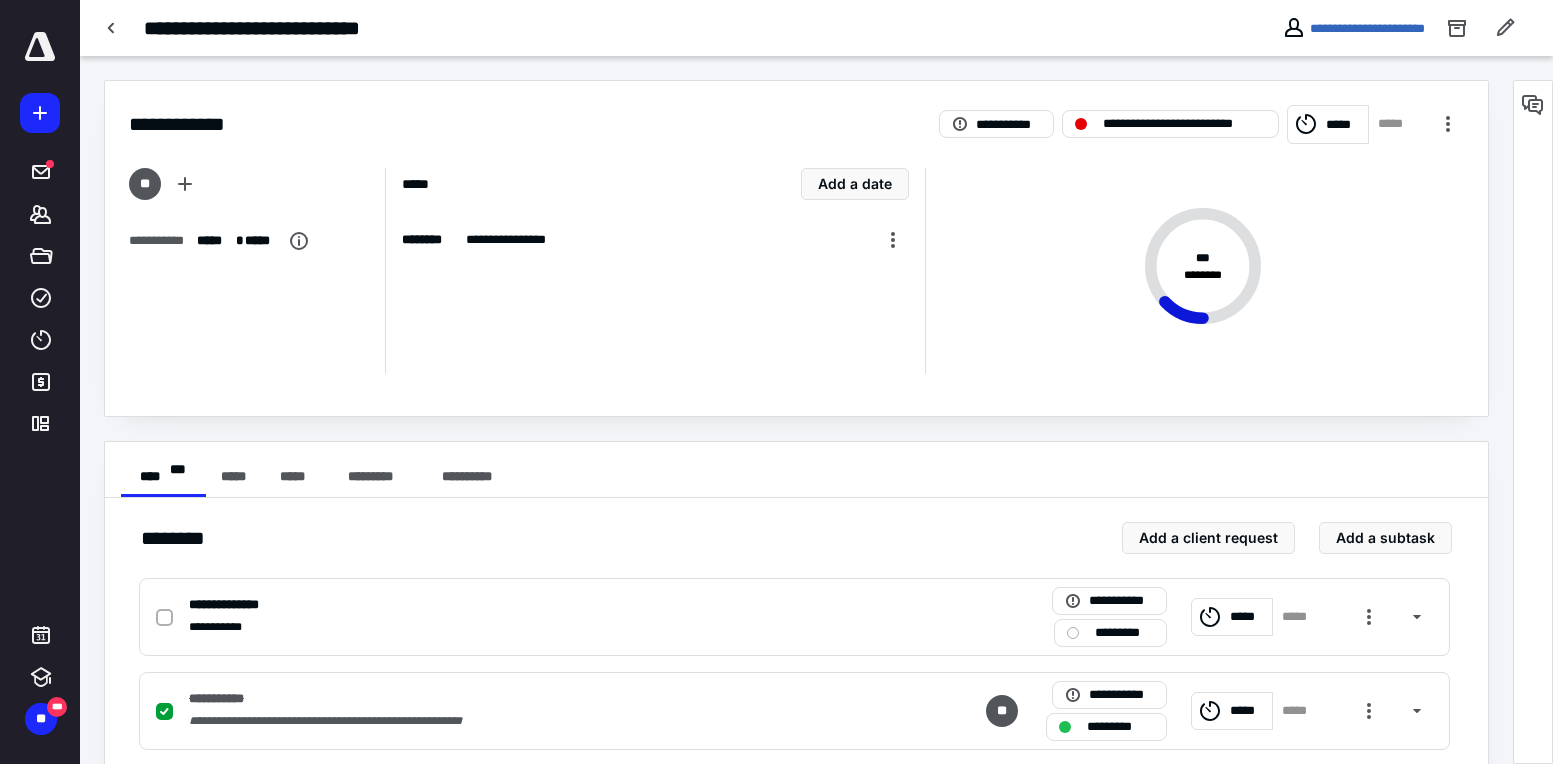 scroll, scrollTop: 599, scrollLeft: 0, axis: vertical 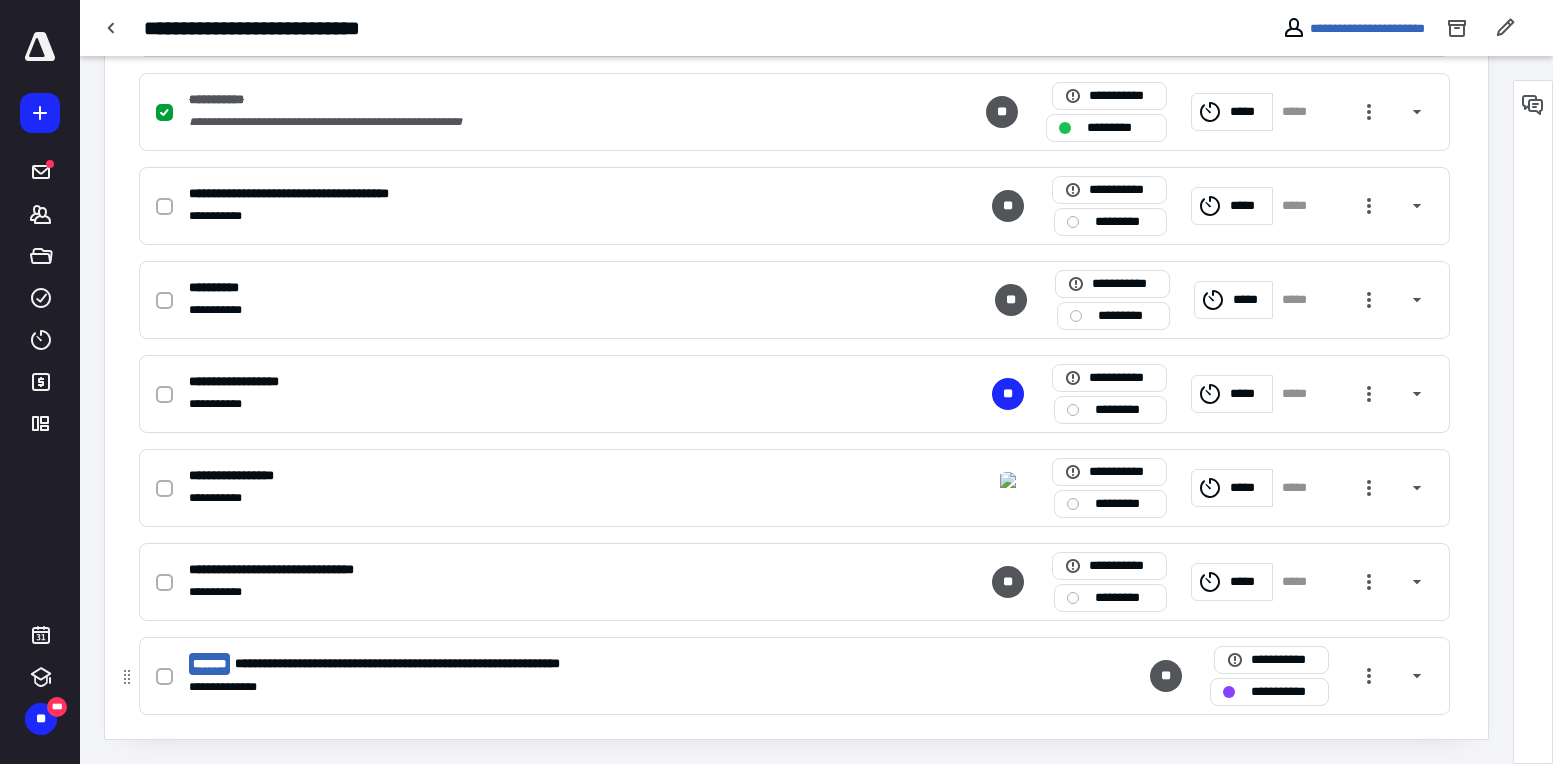 click on "**********" at bounding box center (444, 664) 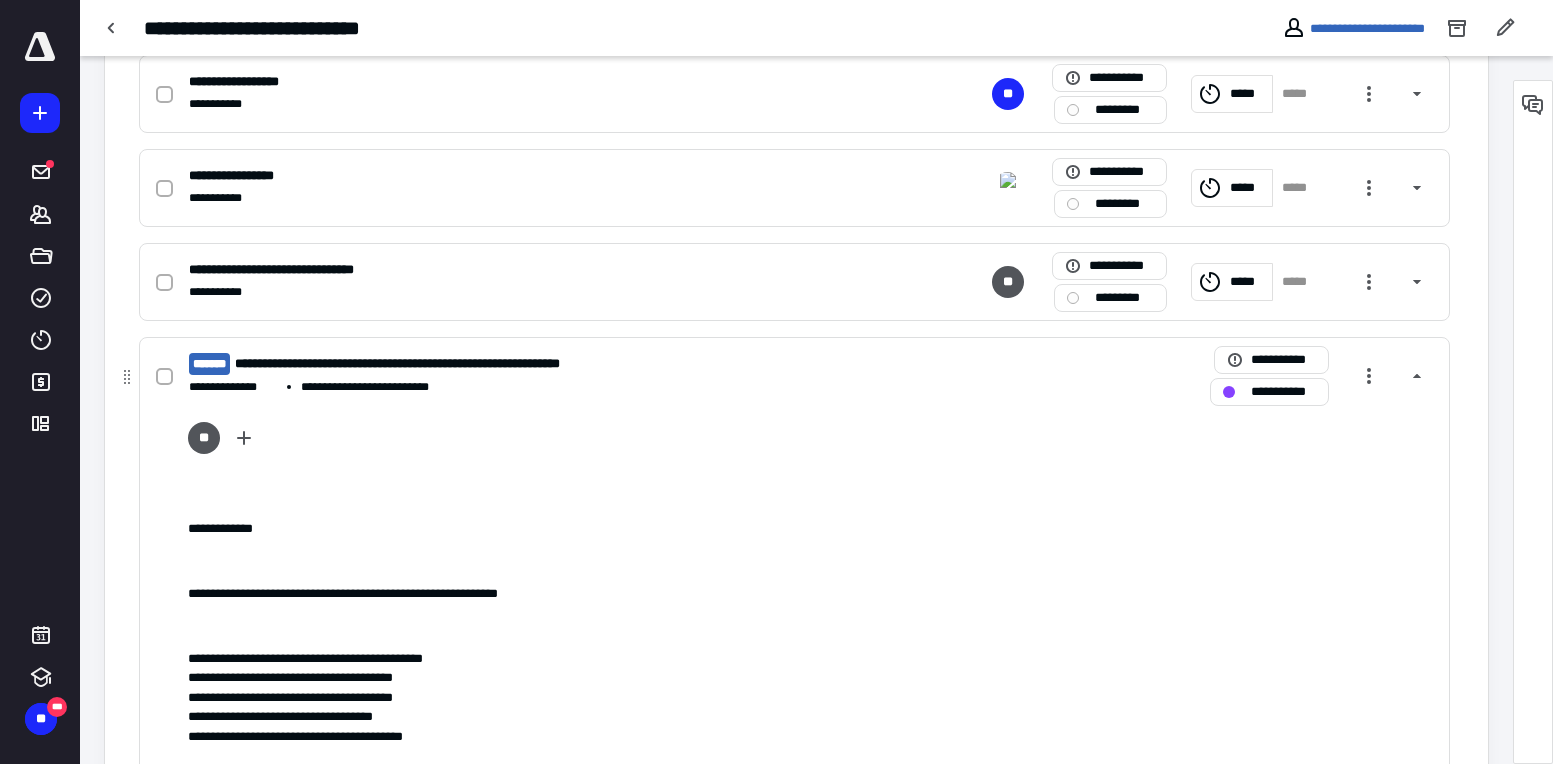 scroll, scrollTop: 999, scrollLeft: 0, axis: vertical 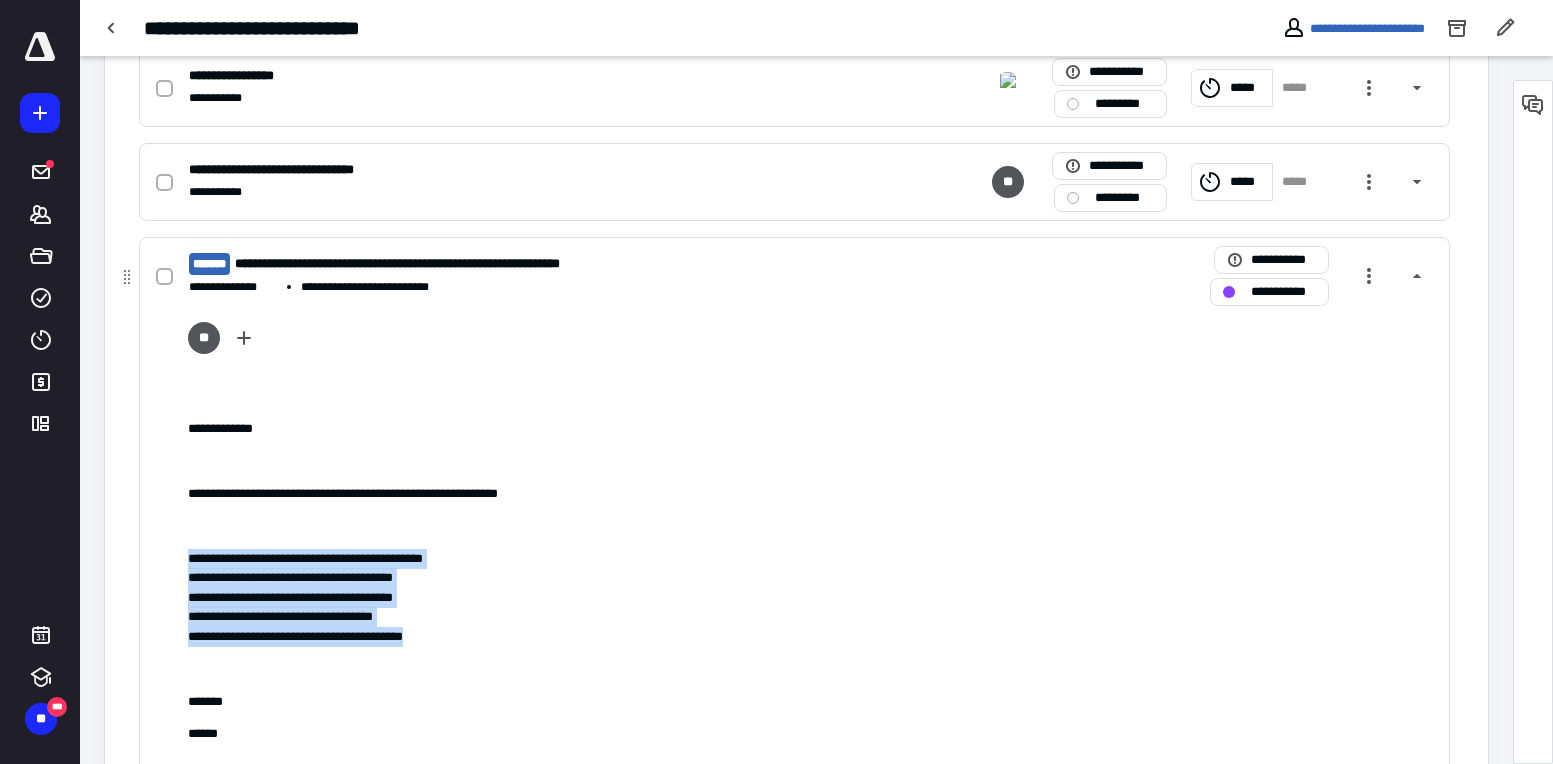 drag, startPoint x: 177, startPoint y: 557, endPoint x: 465, endPoint y: 631, distance: 297.355 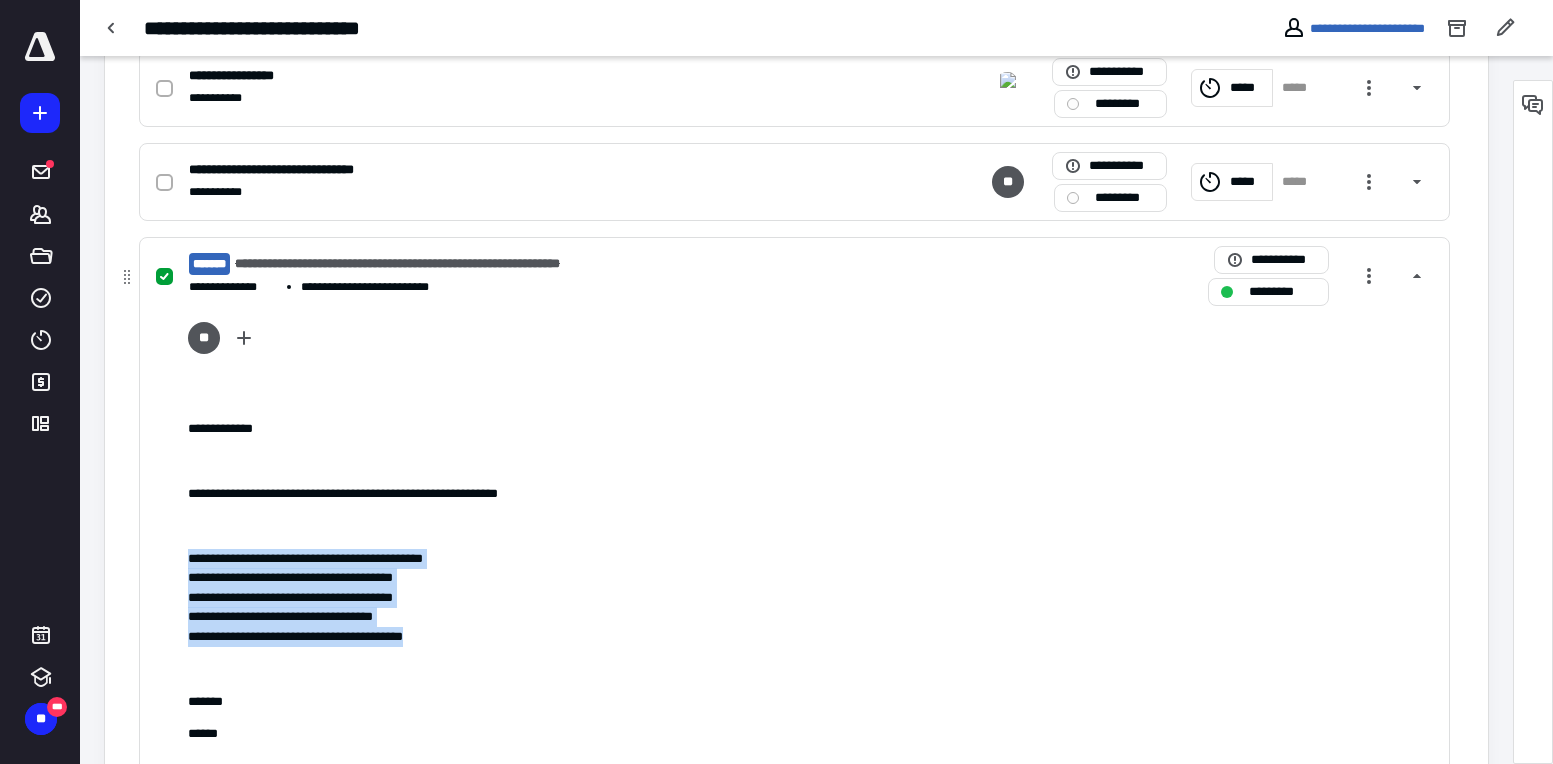 scroll, scrollTop: 599, scrollLeft: 0, axis: vertical 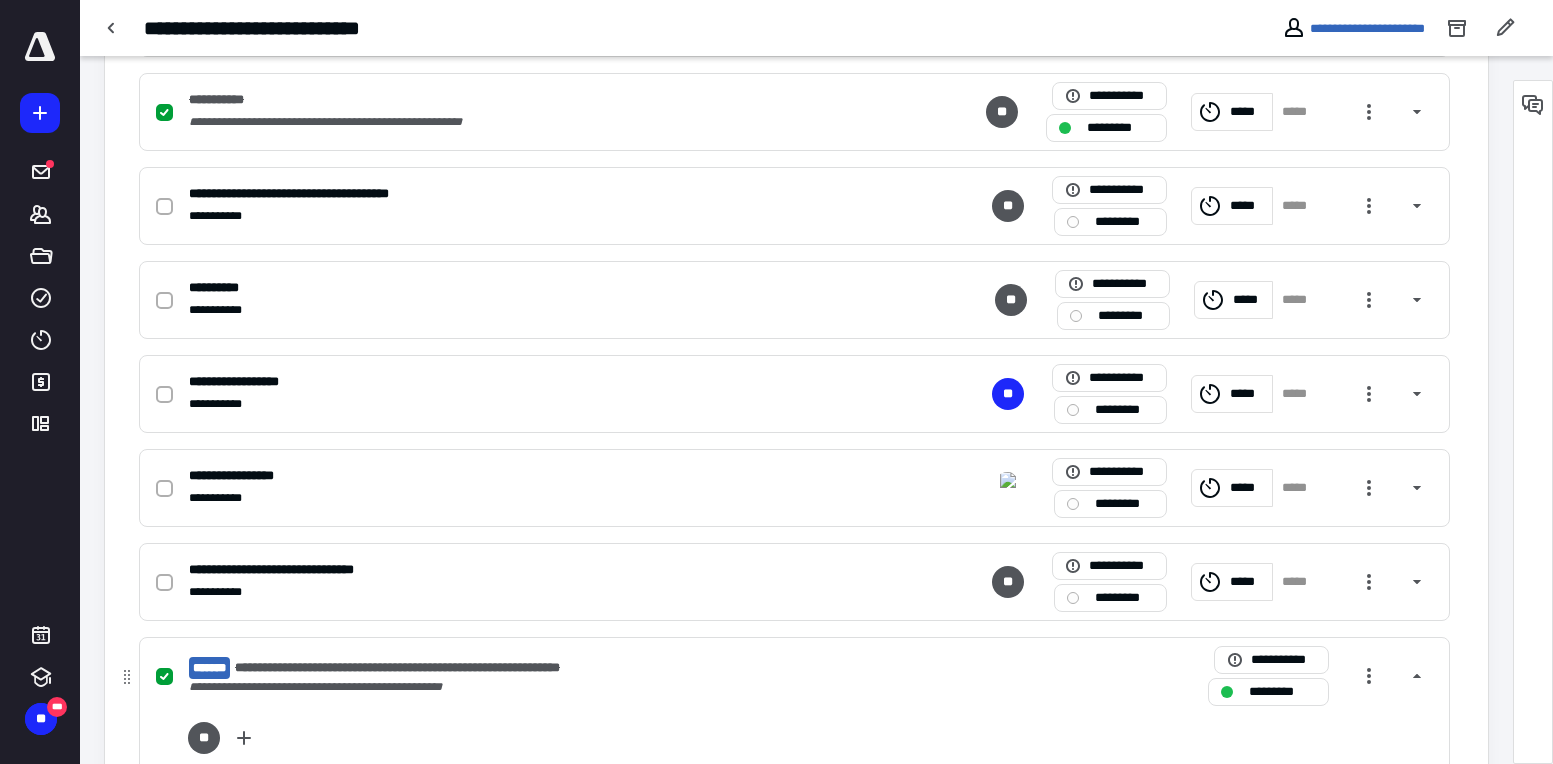 click 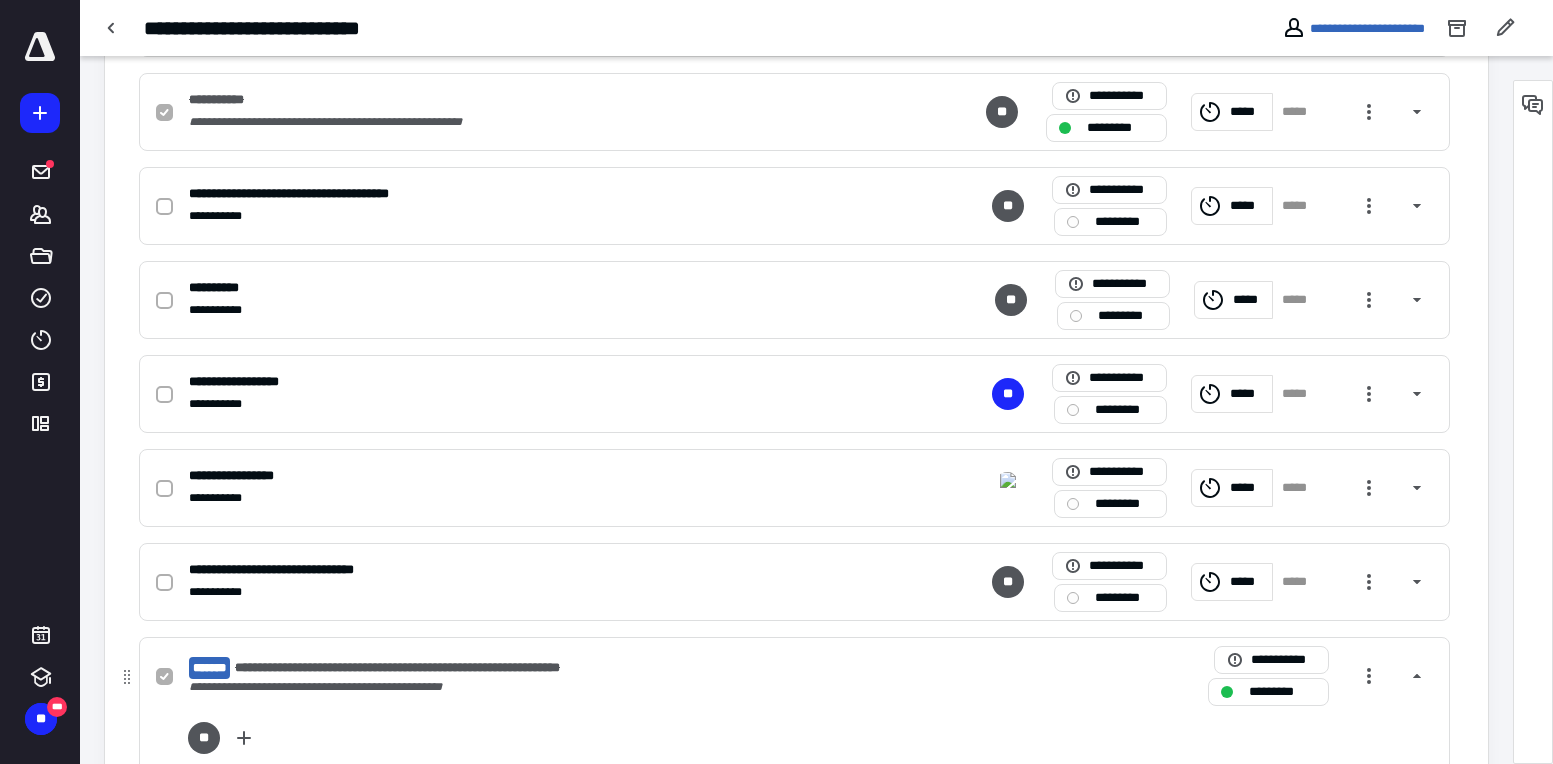 checkbox on "false" 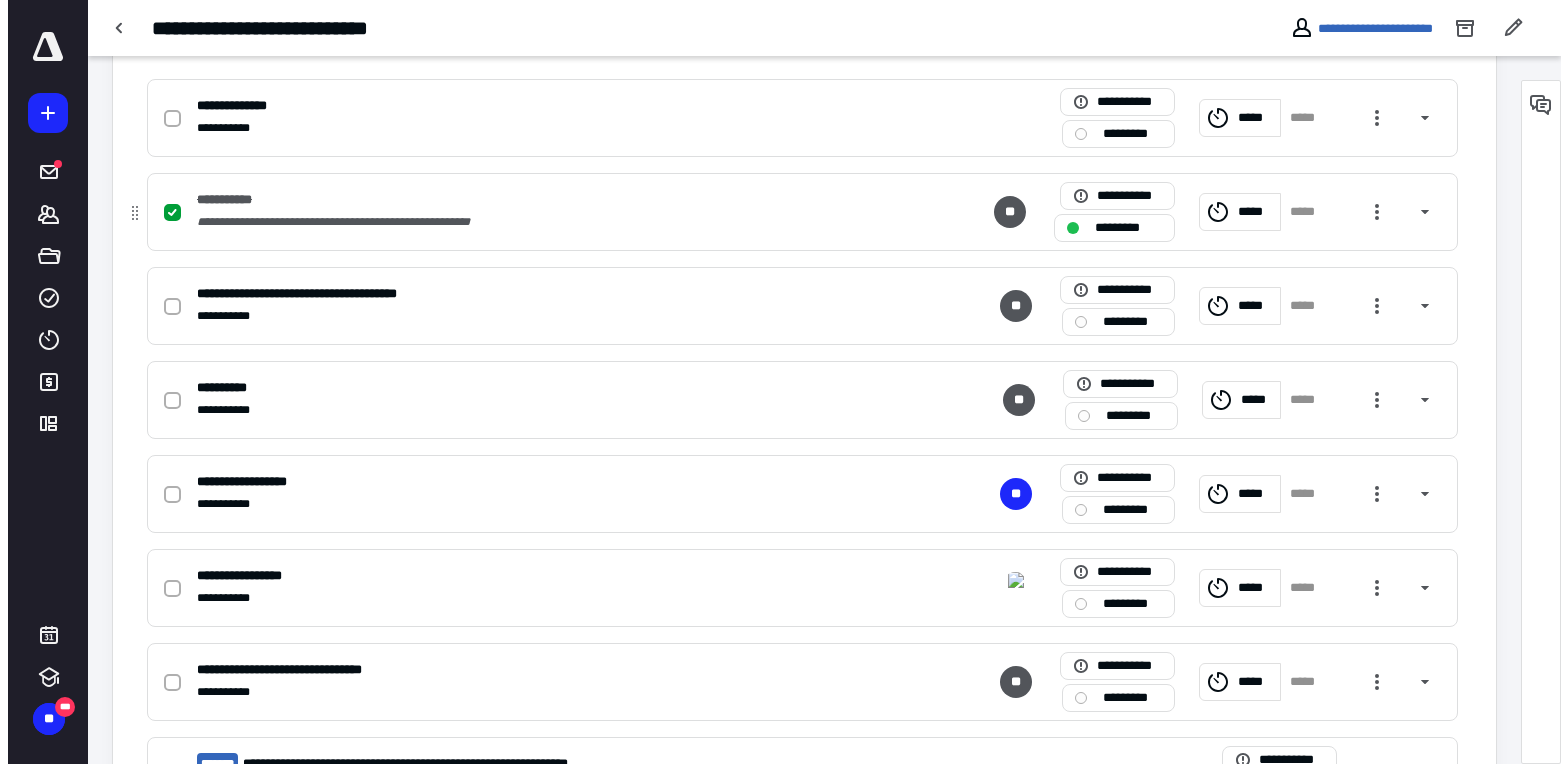 scroll, scrollTop: 0, scrollLeft: 0, axis: both 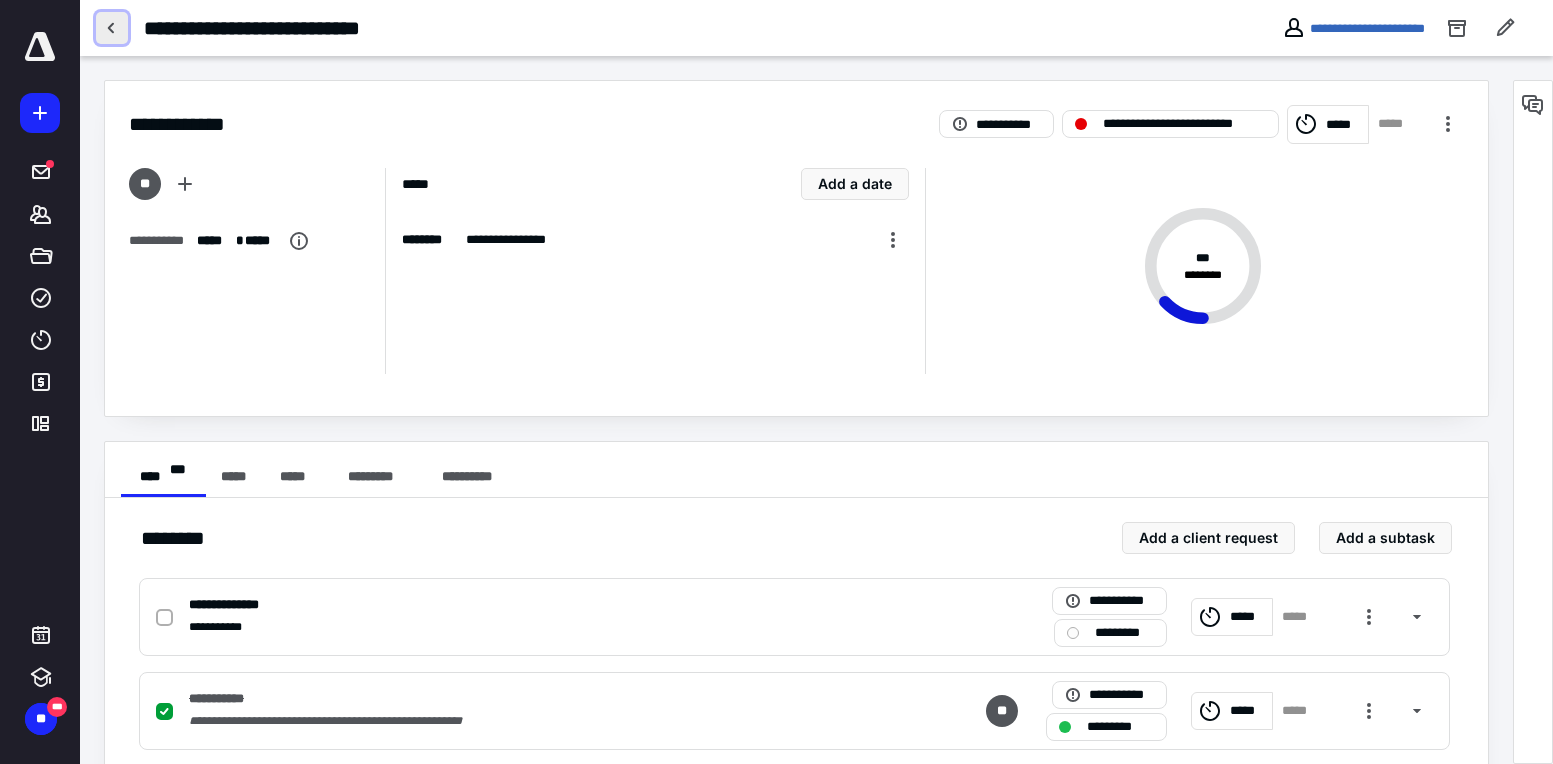 click at bounding box center [112, 28] 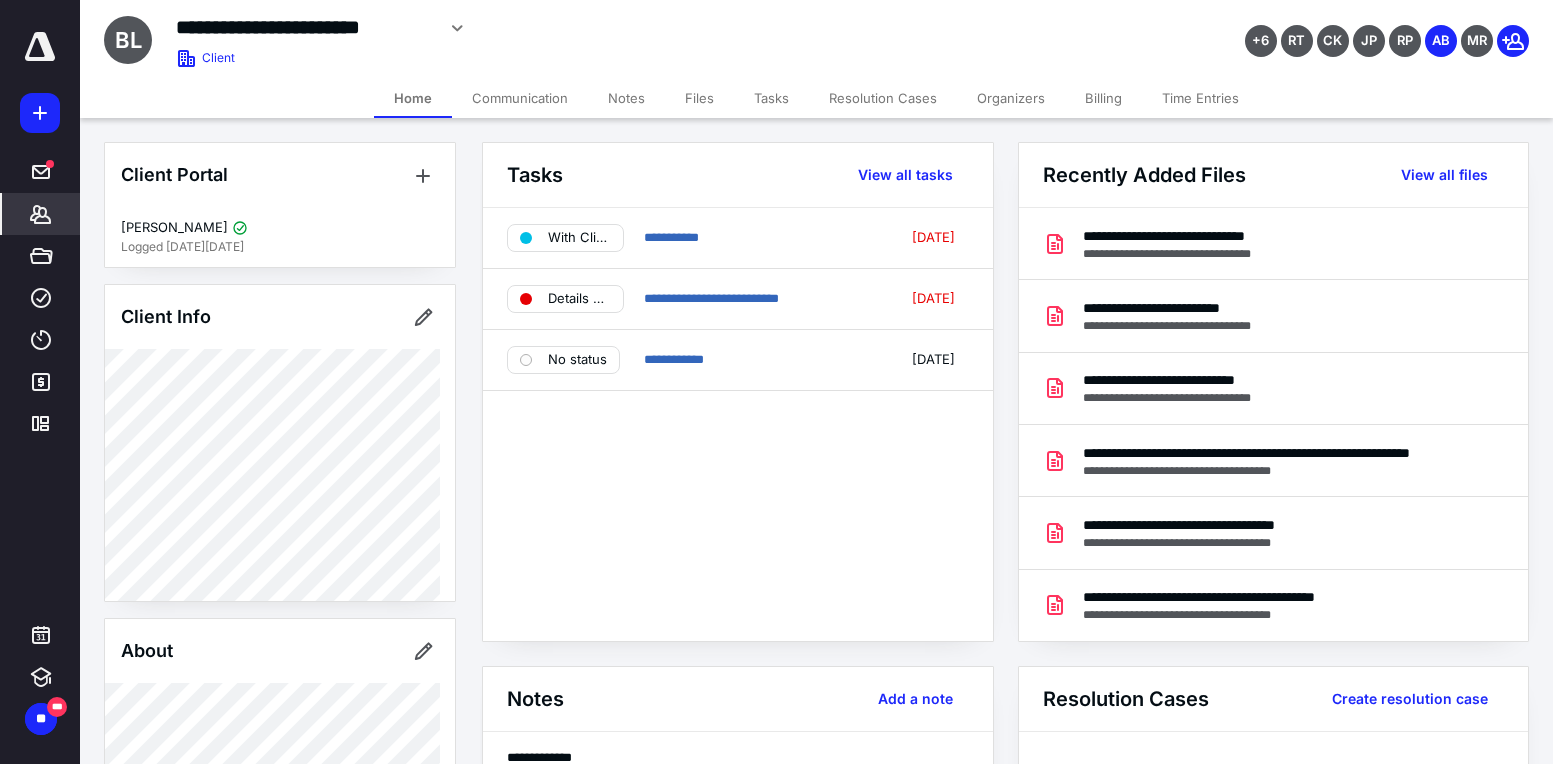 click on "Files" at bounding box center (699, 98) 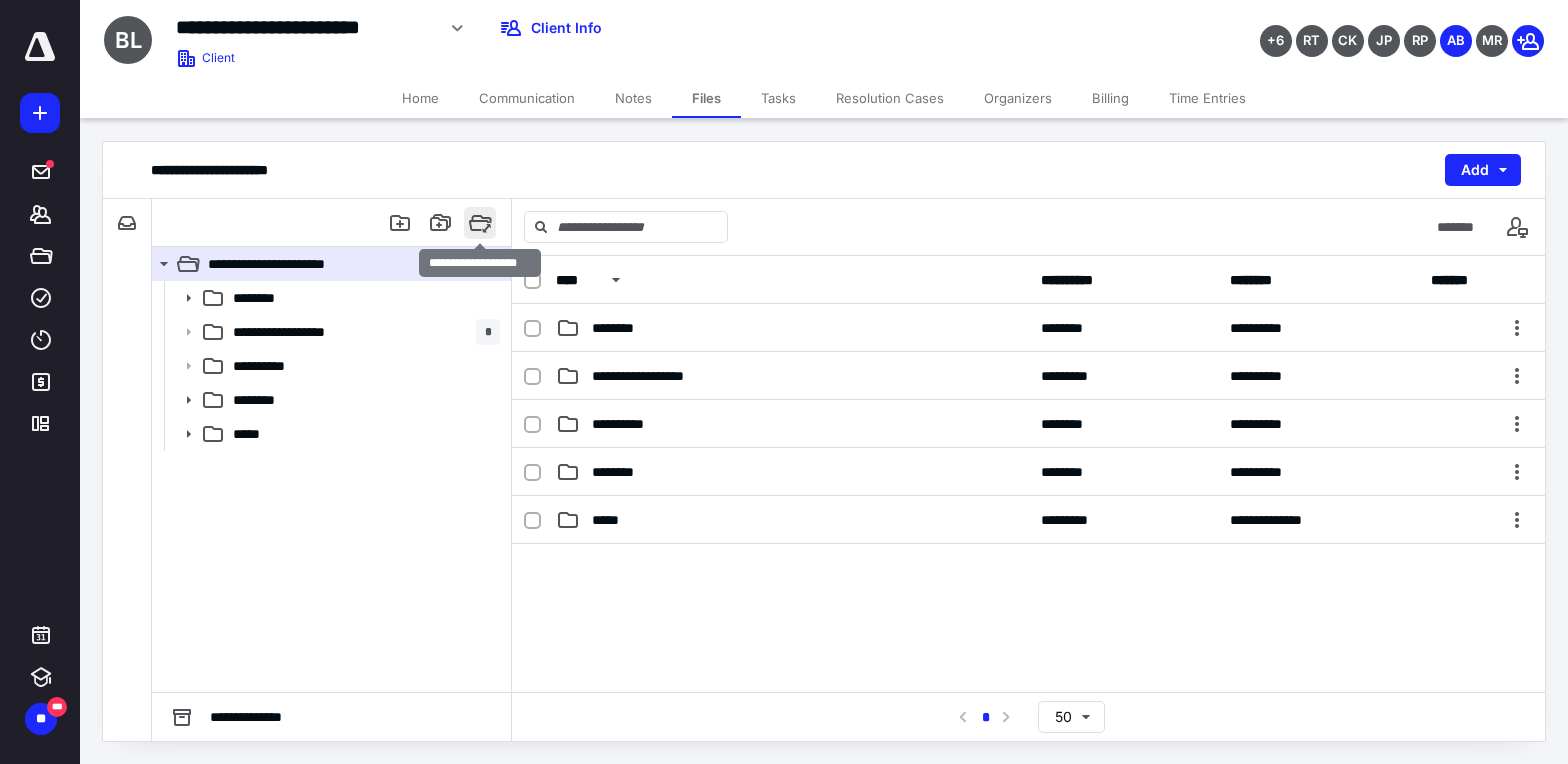 click at bounding box center [480, 223] 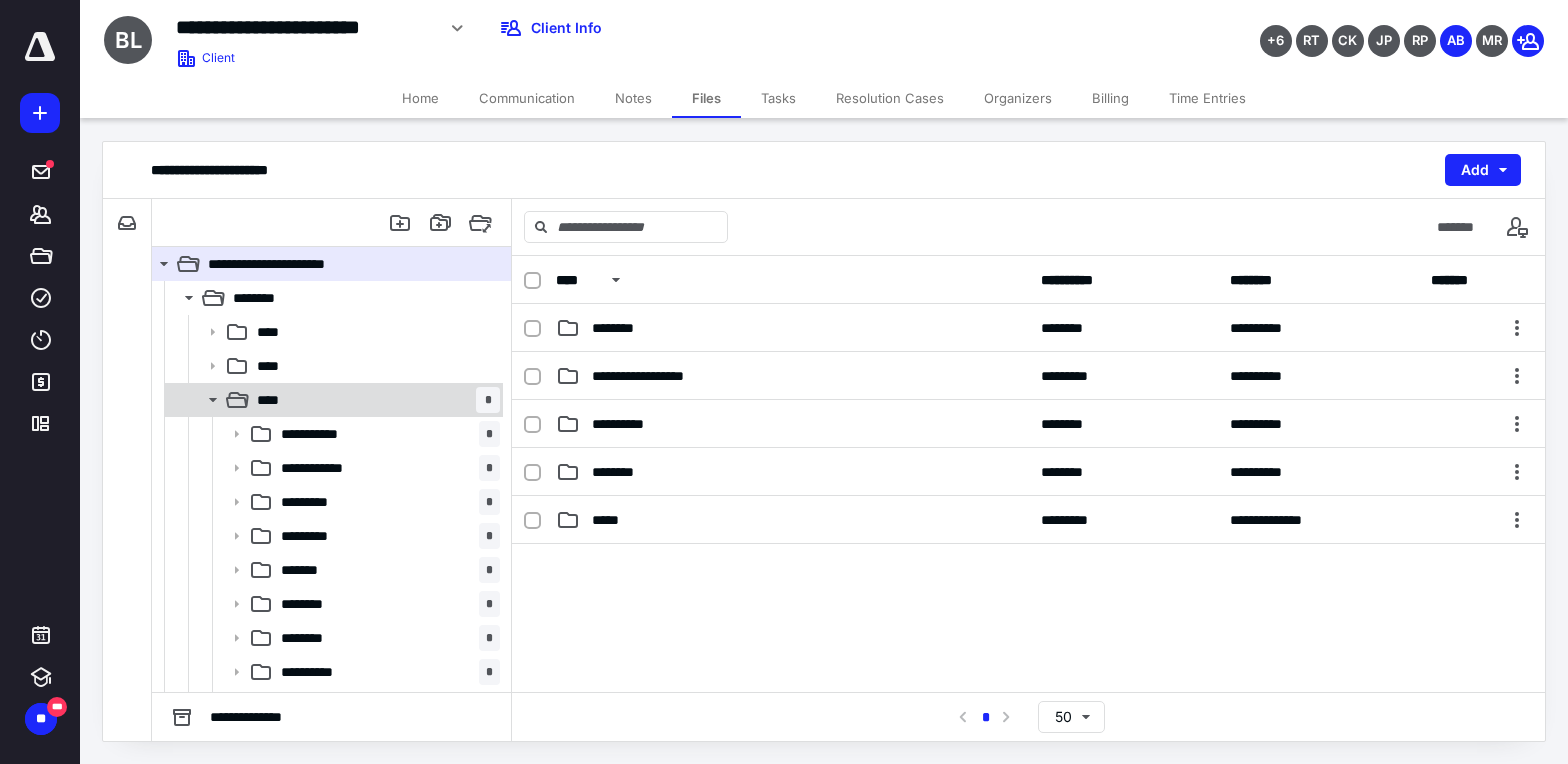 click 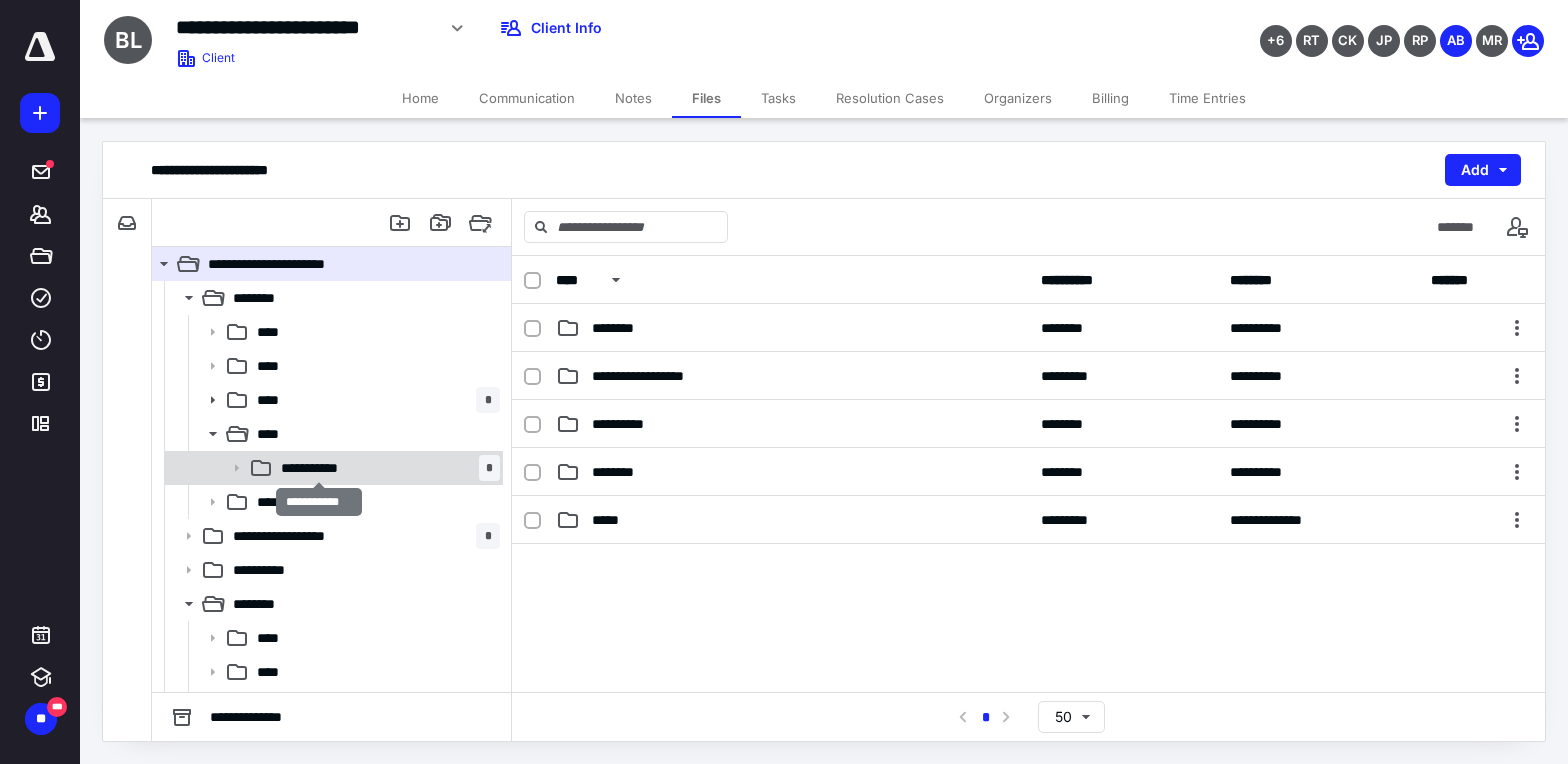 click on "**********" at bounding box center (319, 468) 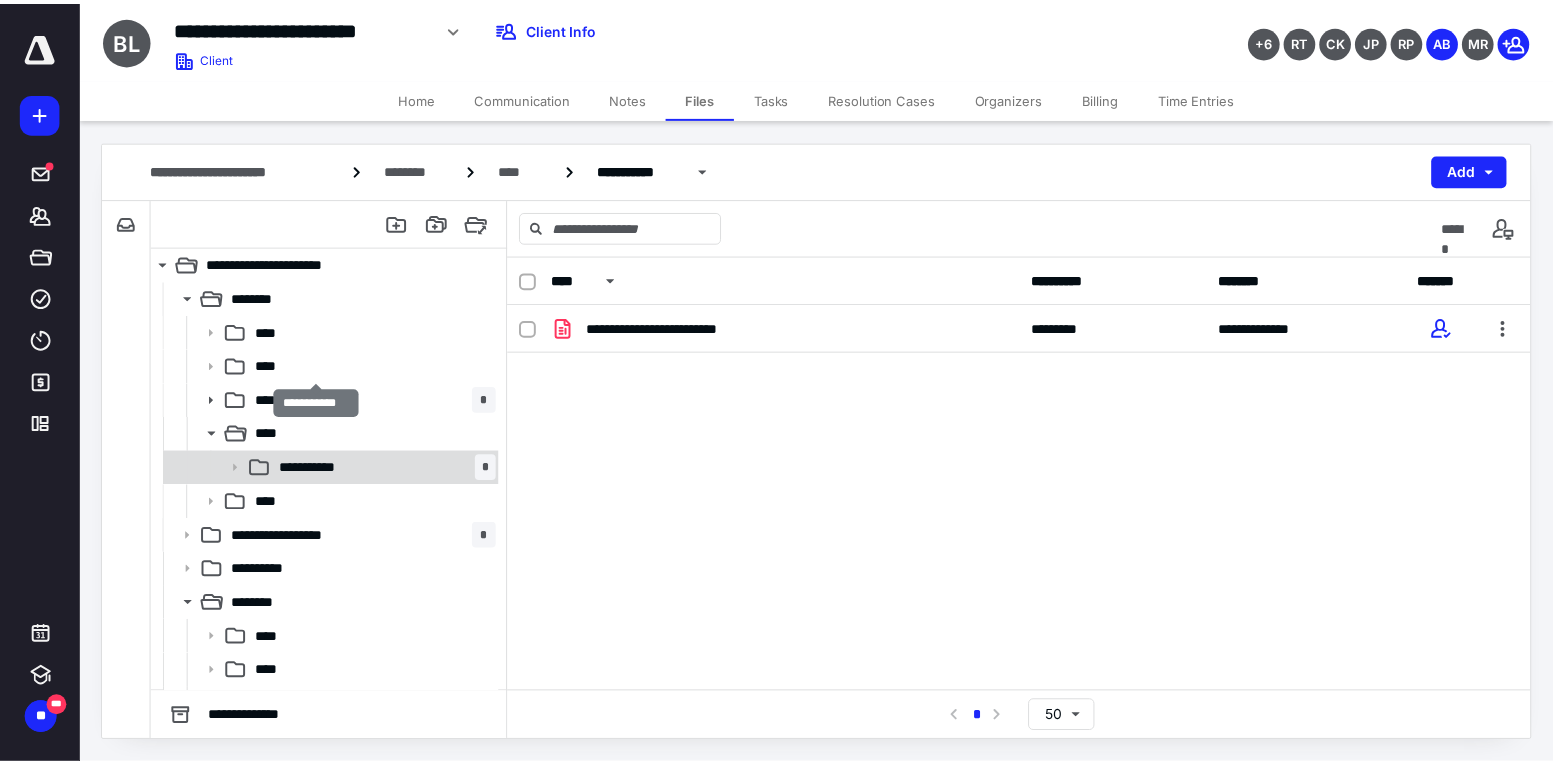 scroll, scrollTop: 99, scrollLeft: 0, axis: vertical 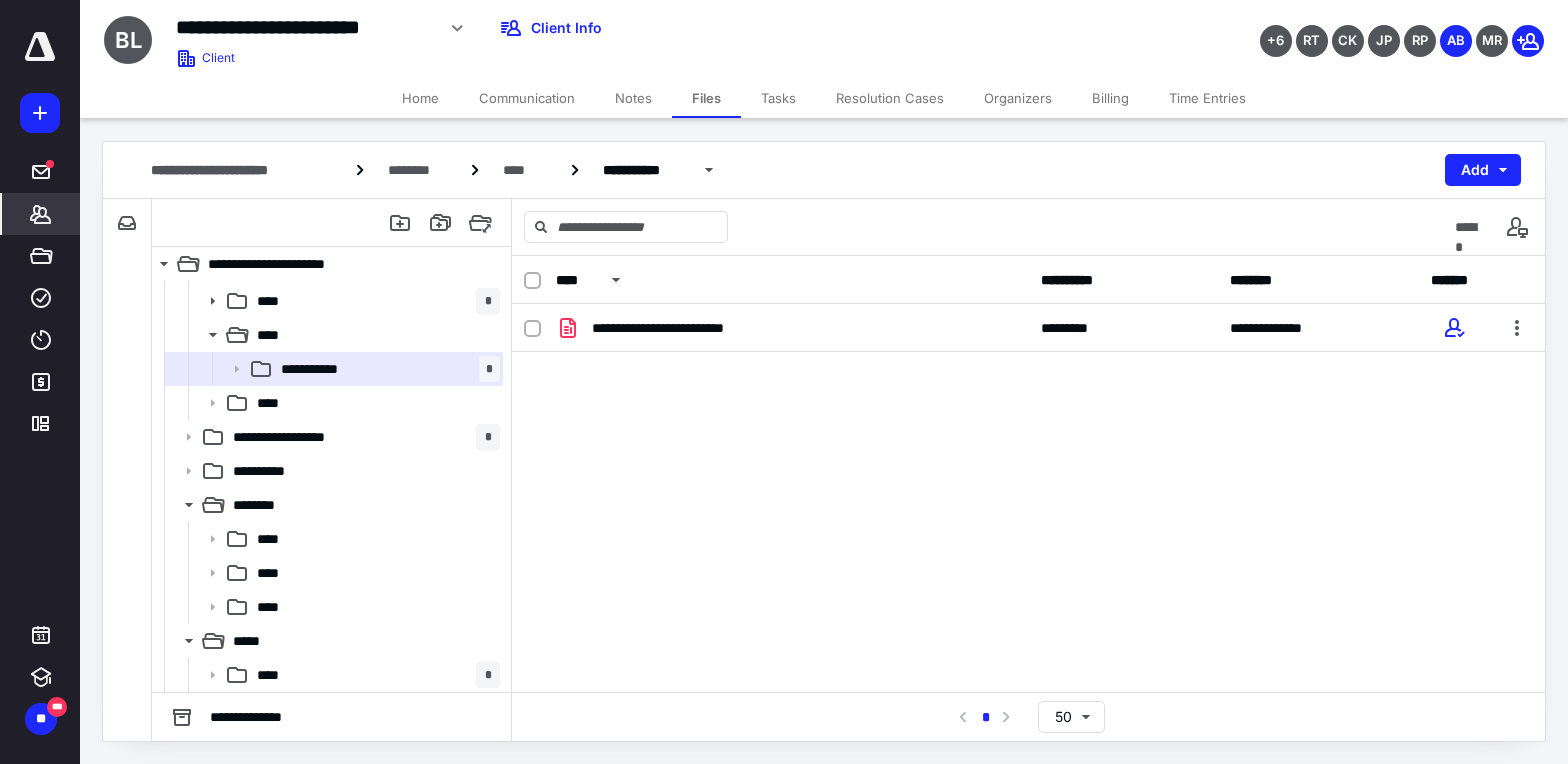 click 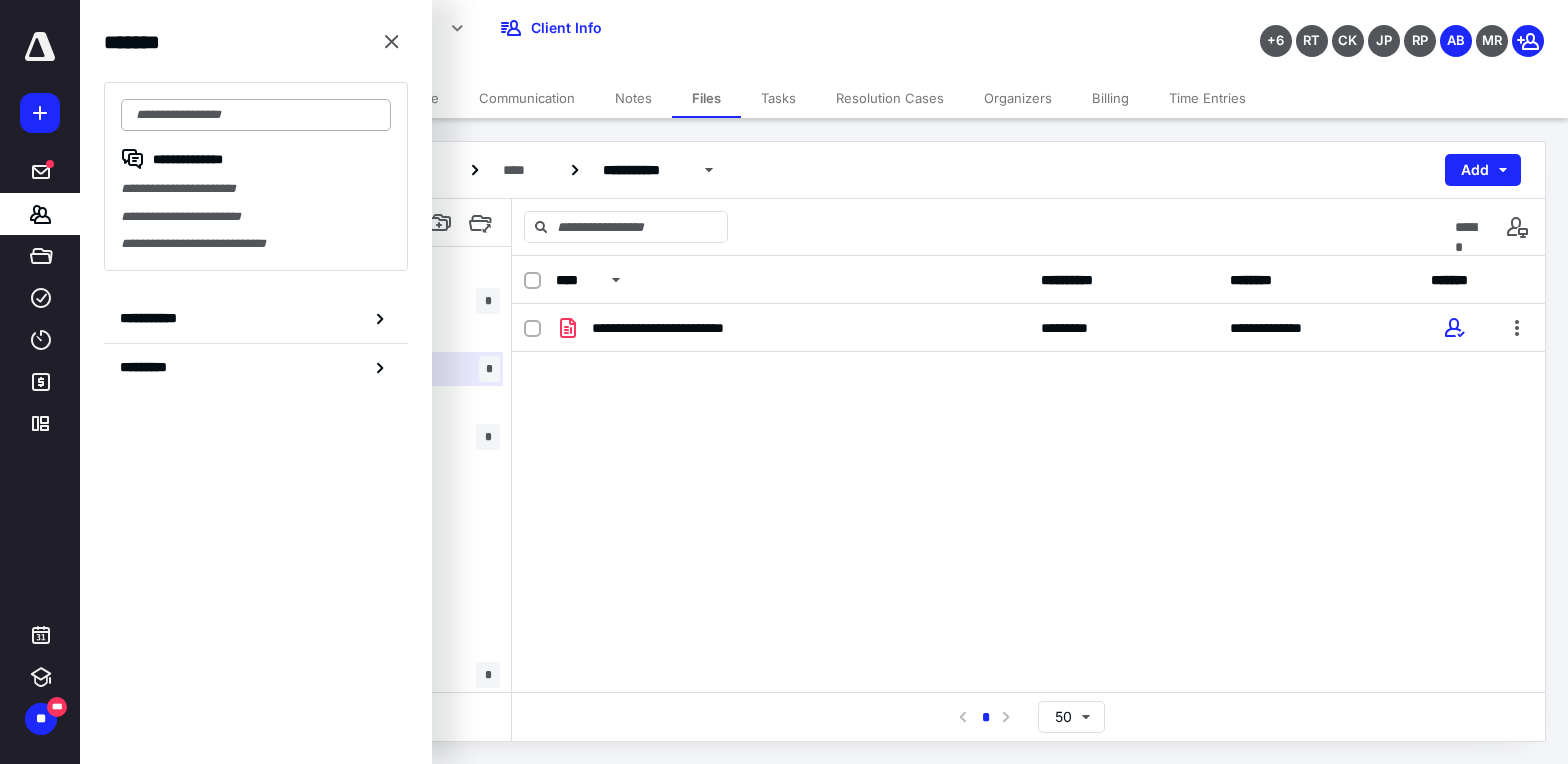 click at bounding box center (256, 115) 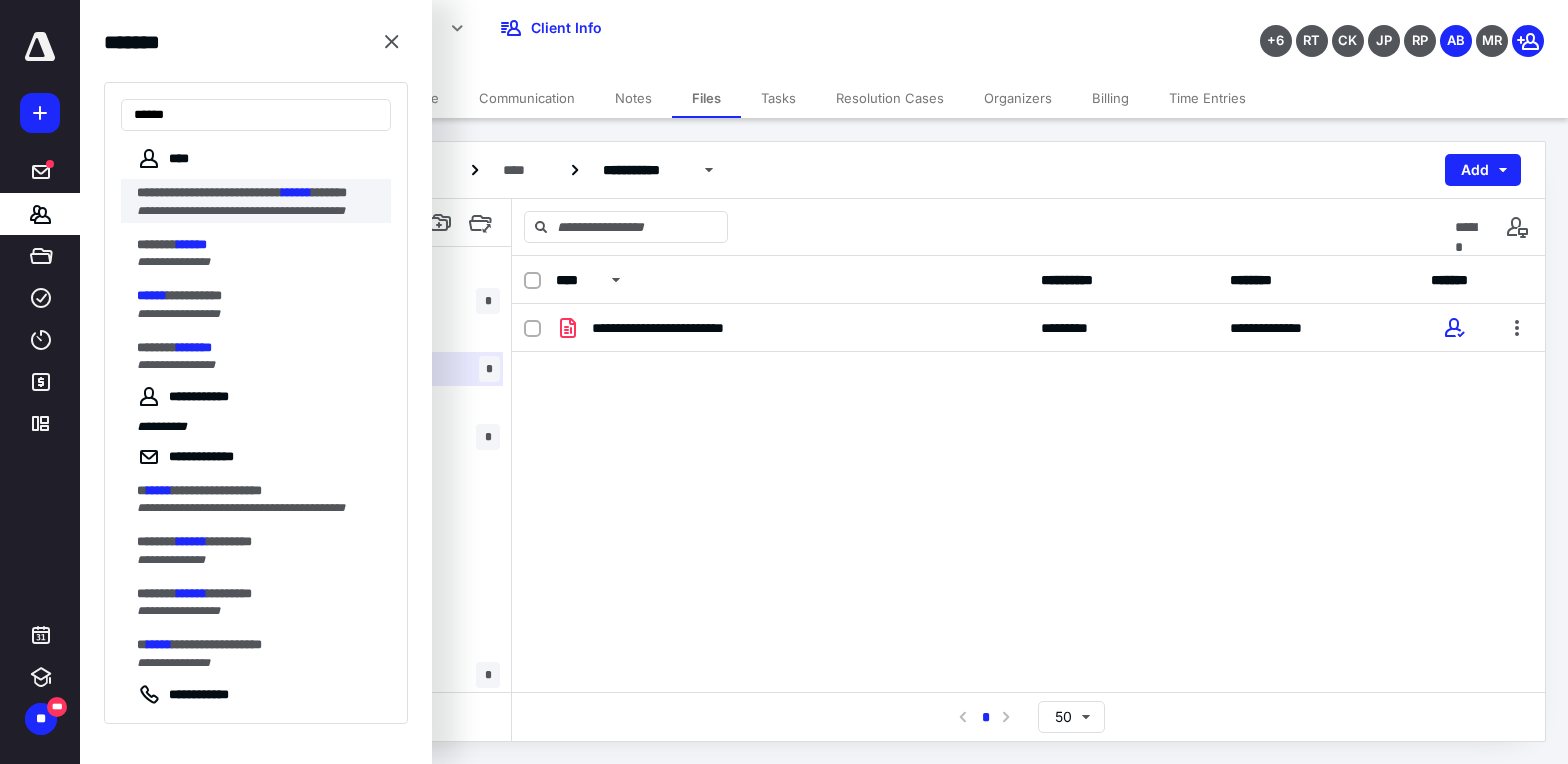 type on "******" 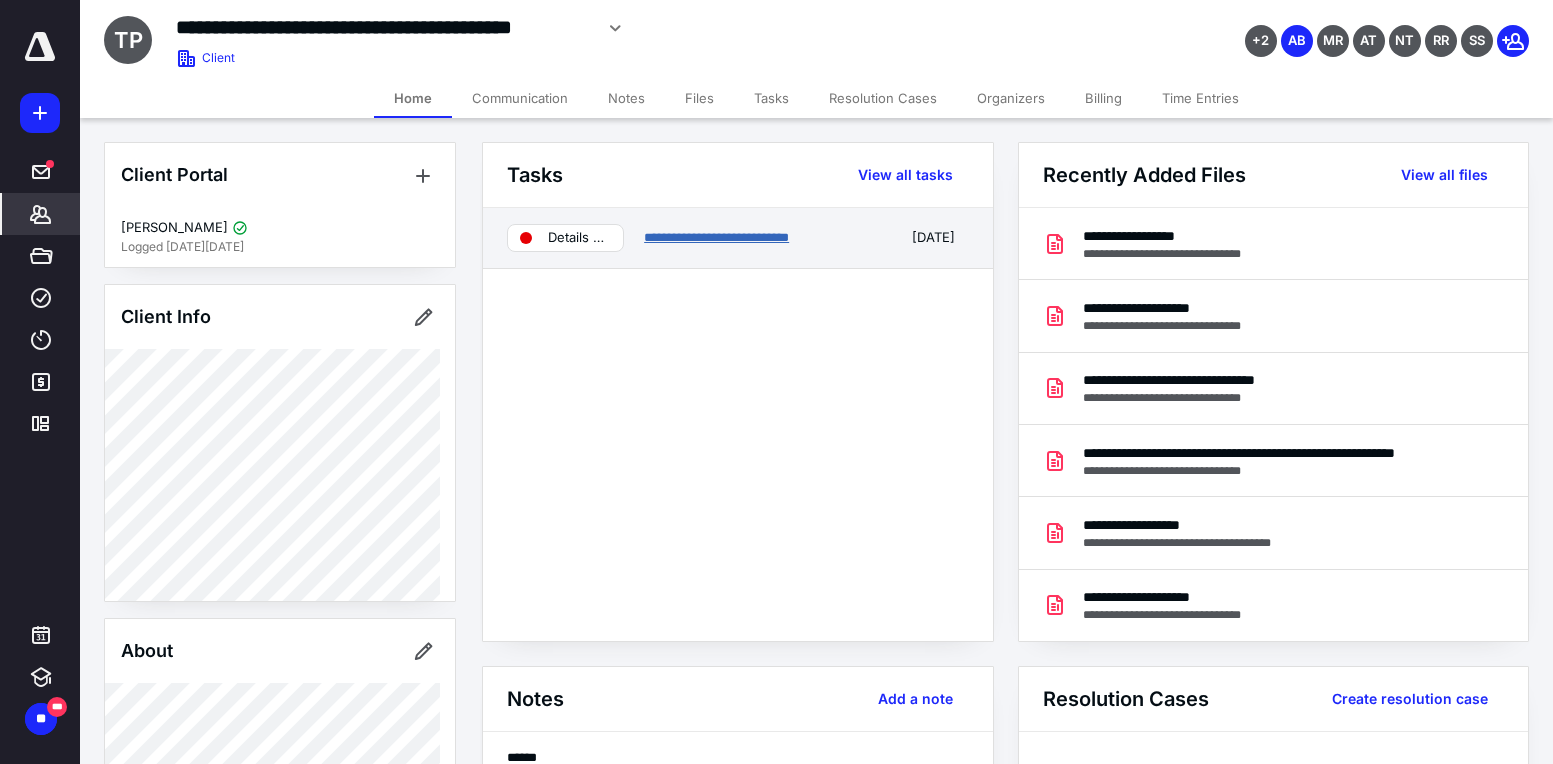 click on "**********" at bounding box center [716, 237] 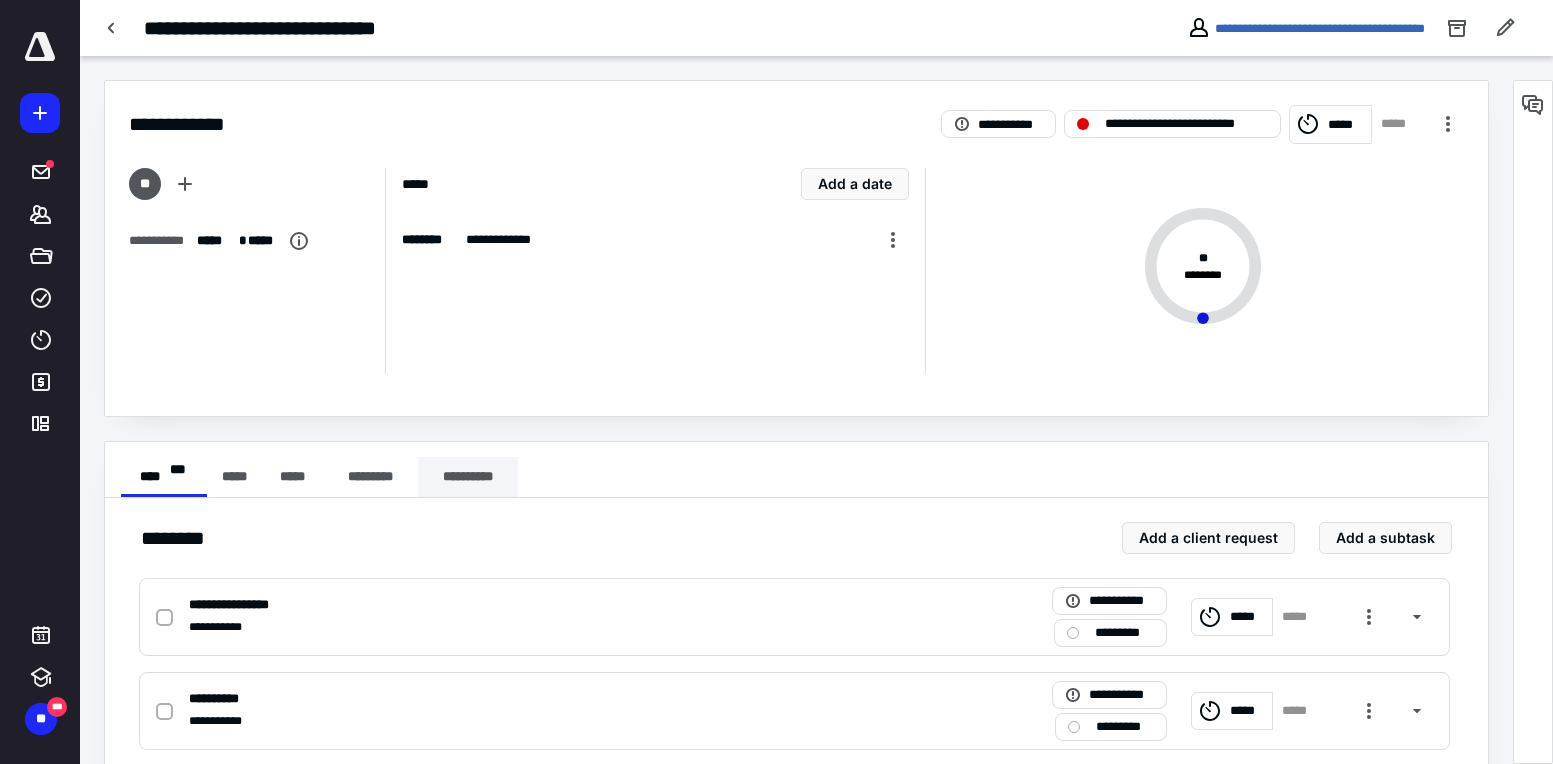 scroll, scrollTop: 223, scrollLeft: 0, axis: vertical 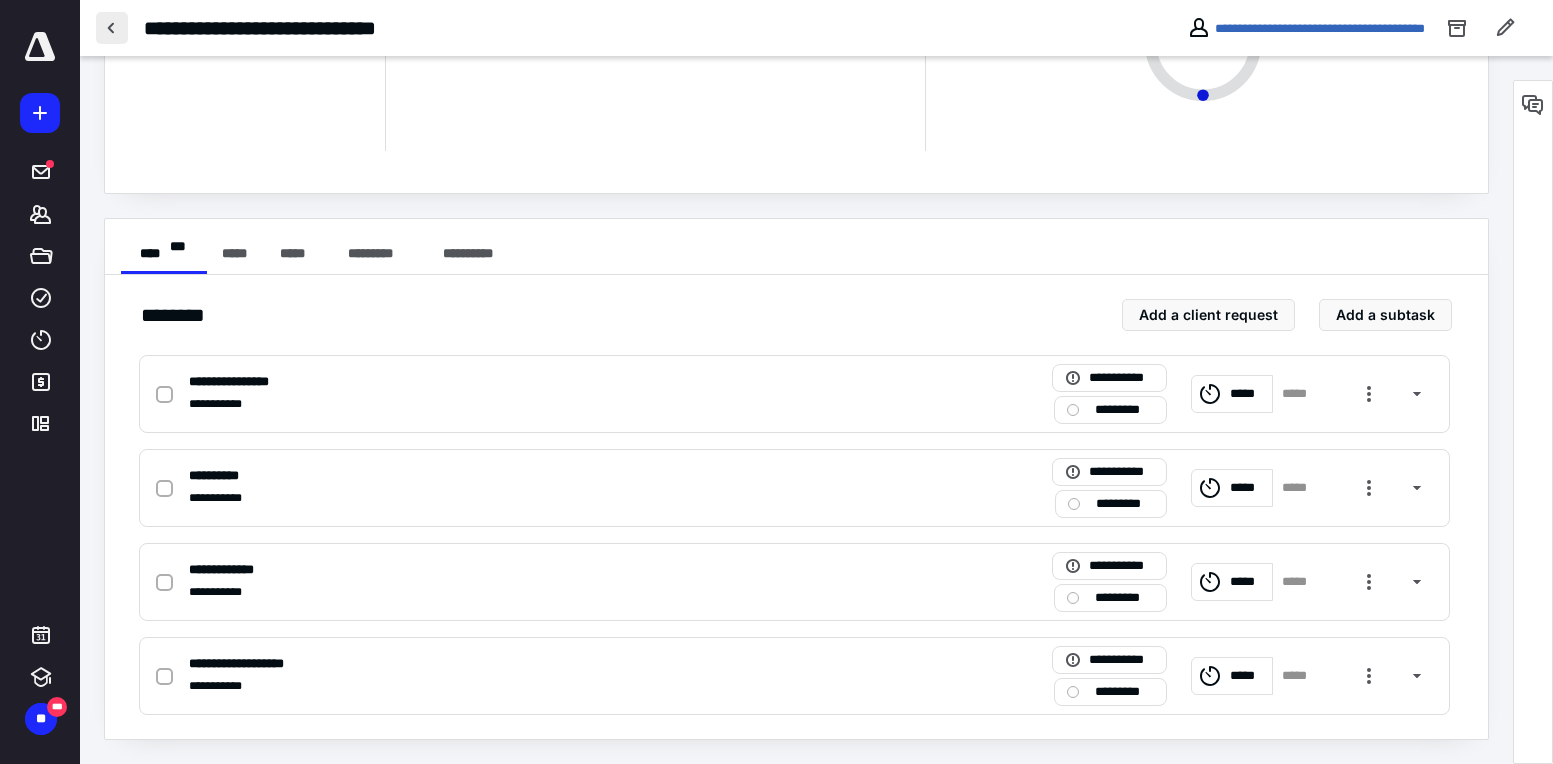 click at bounding box center (112, 28) 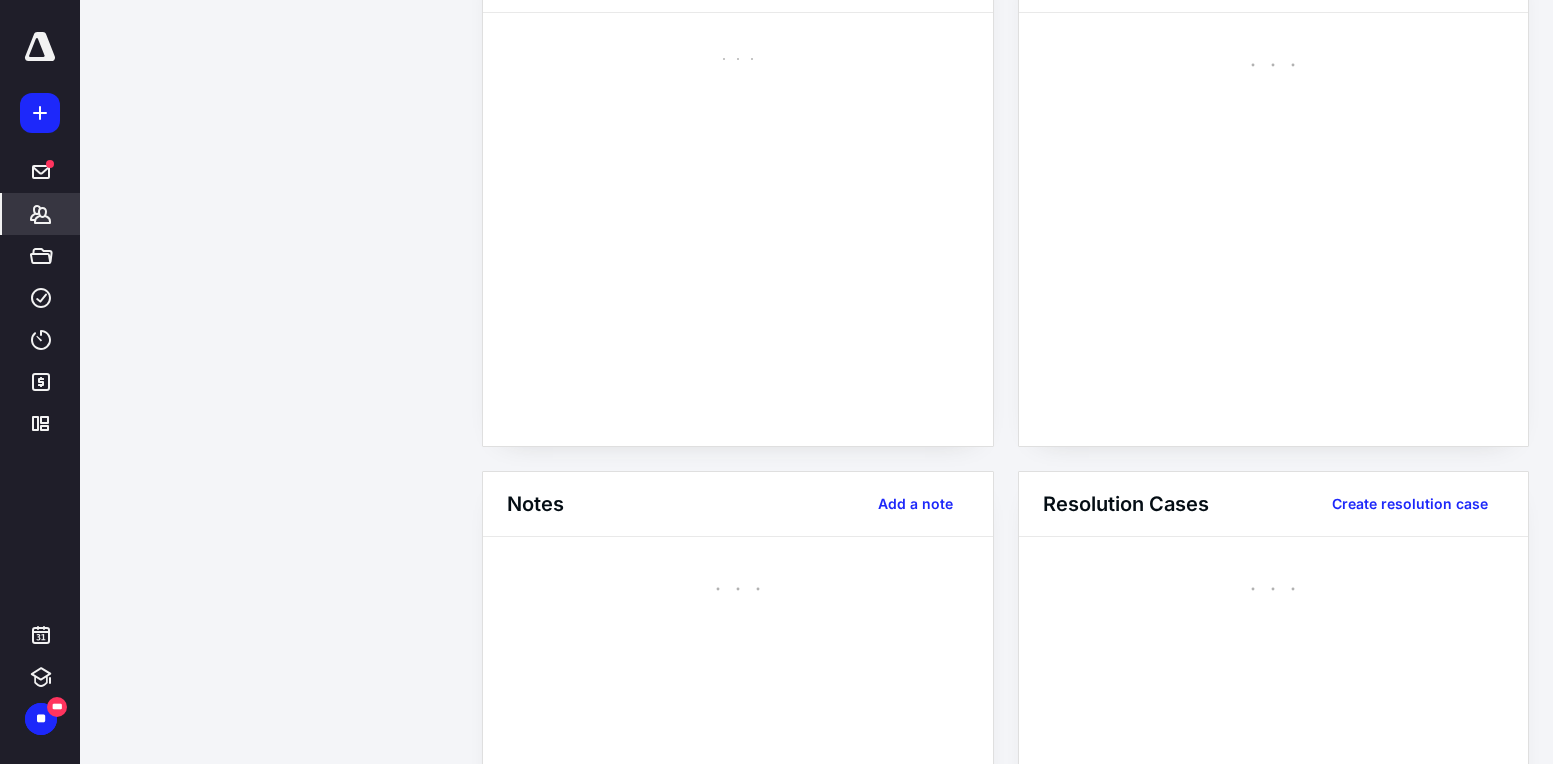 scroll, scrollTop: 0, scrollLeft: 0, axis: both 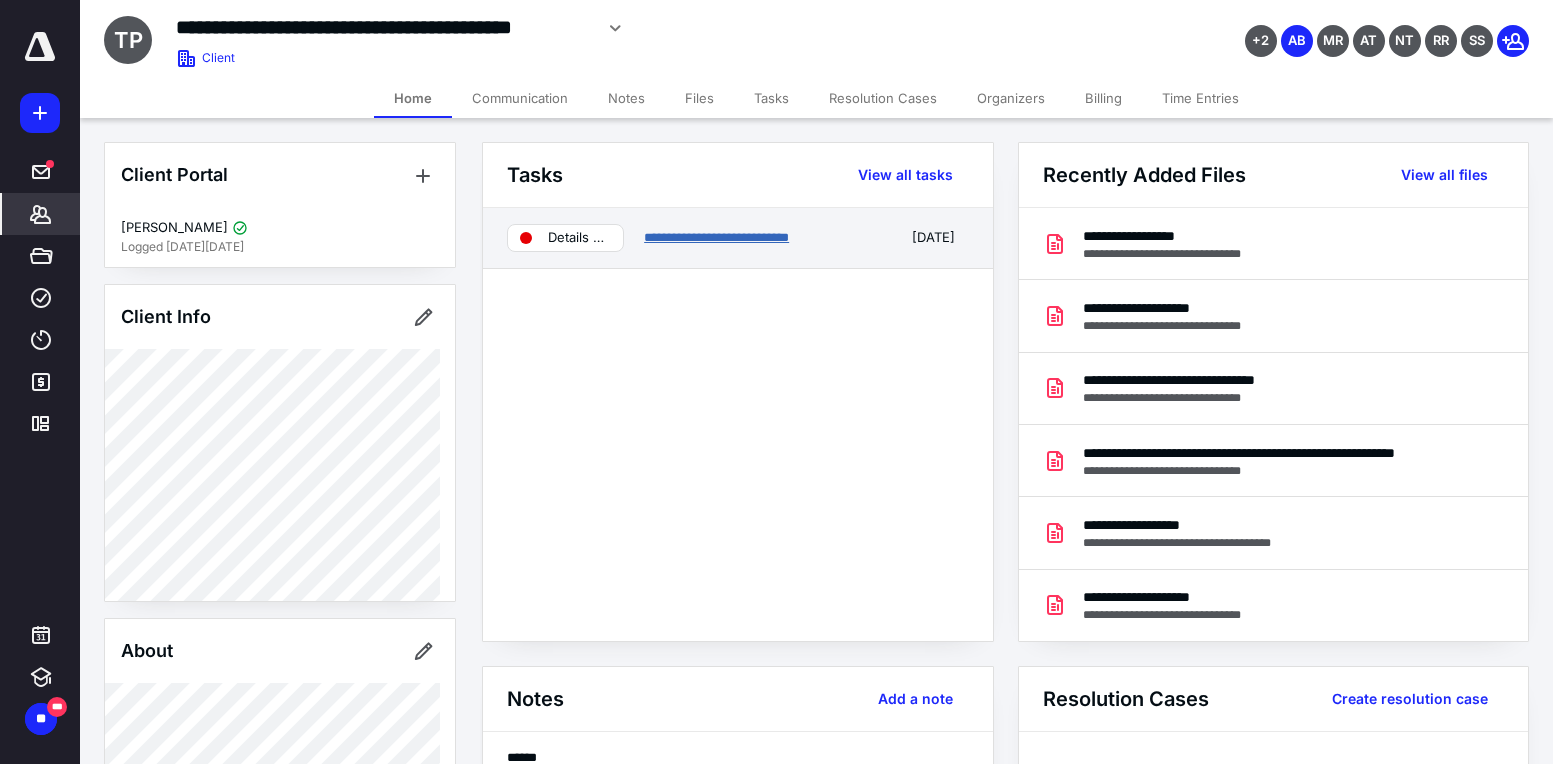 click on "**********" at bounding box center [716, 237] 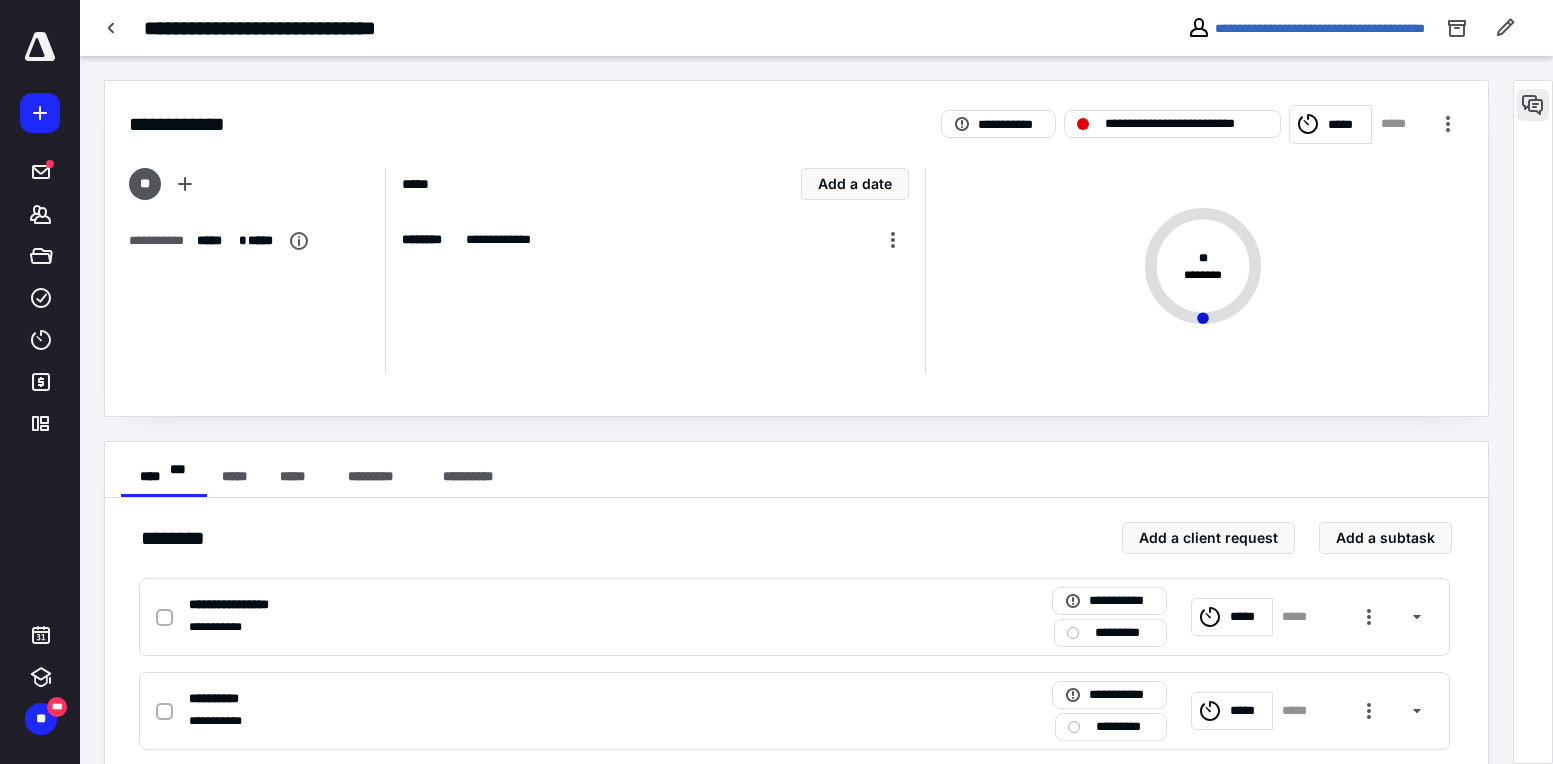 click at bounding box center [1533, 105] 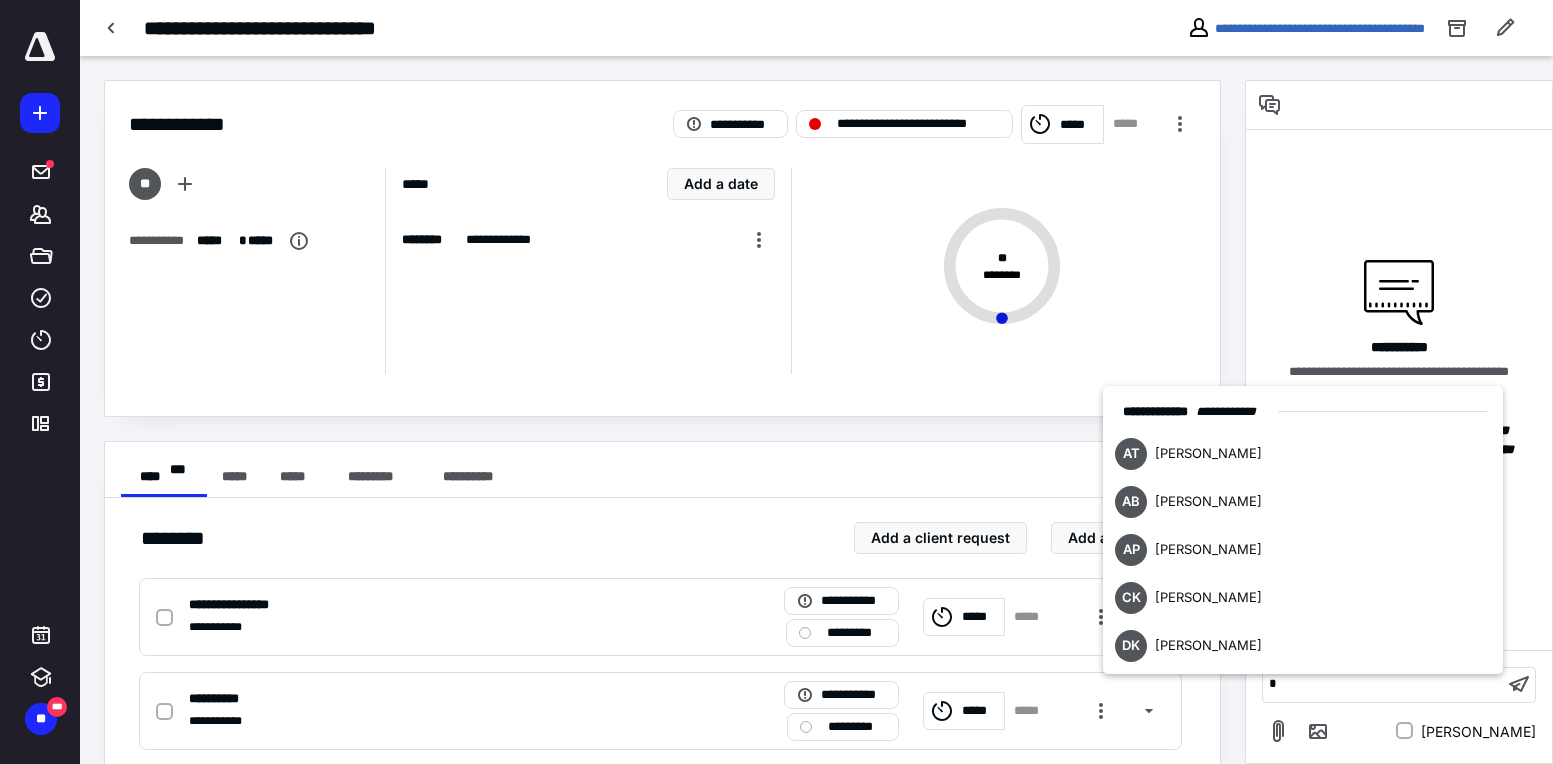 type 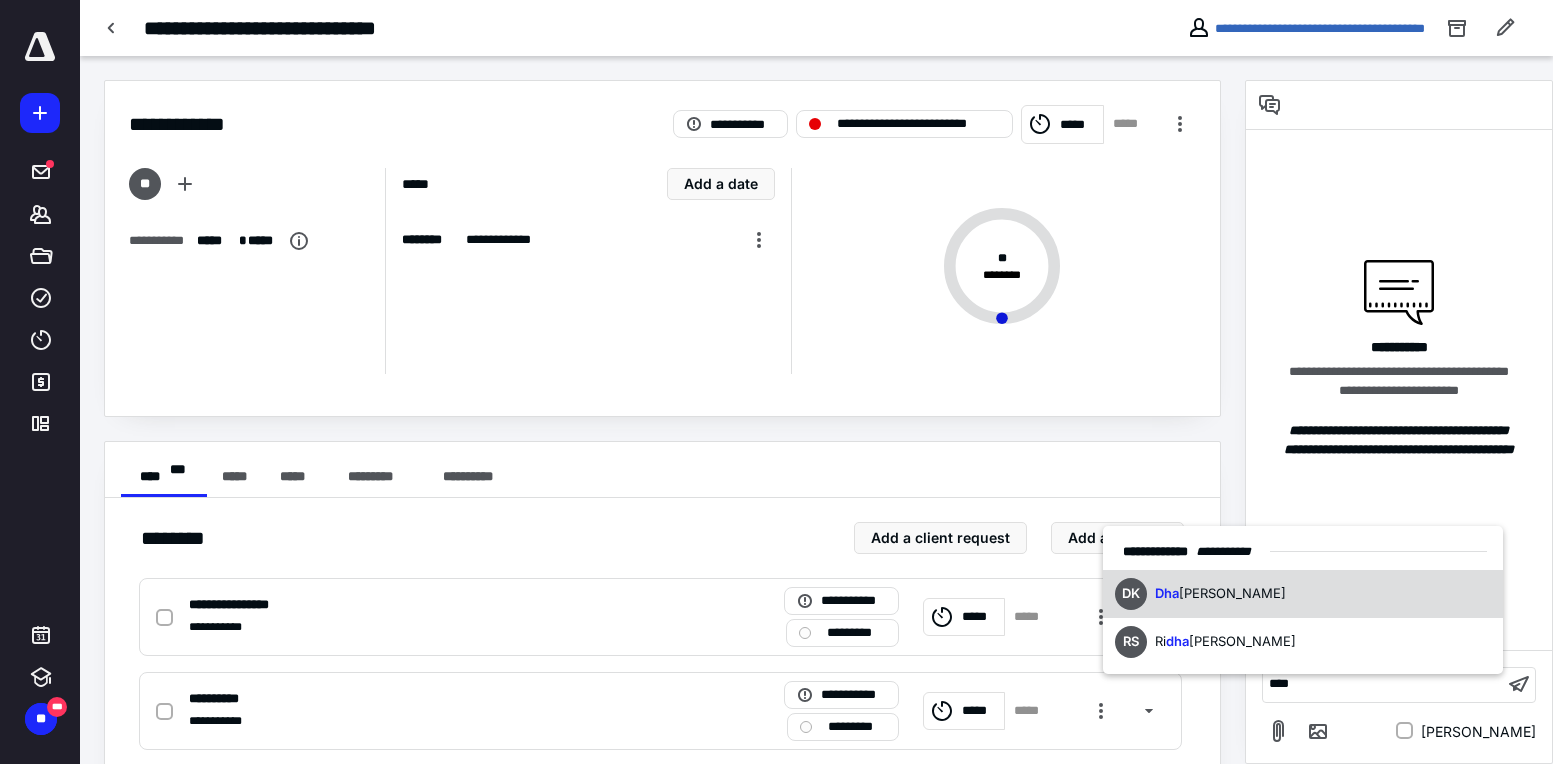 click on "[PERSON_NAME]" at bounding box center (1232, 593) 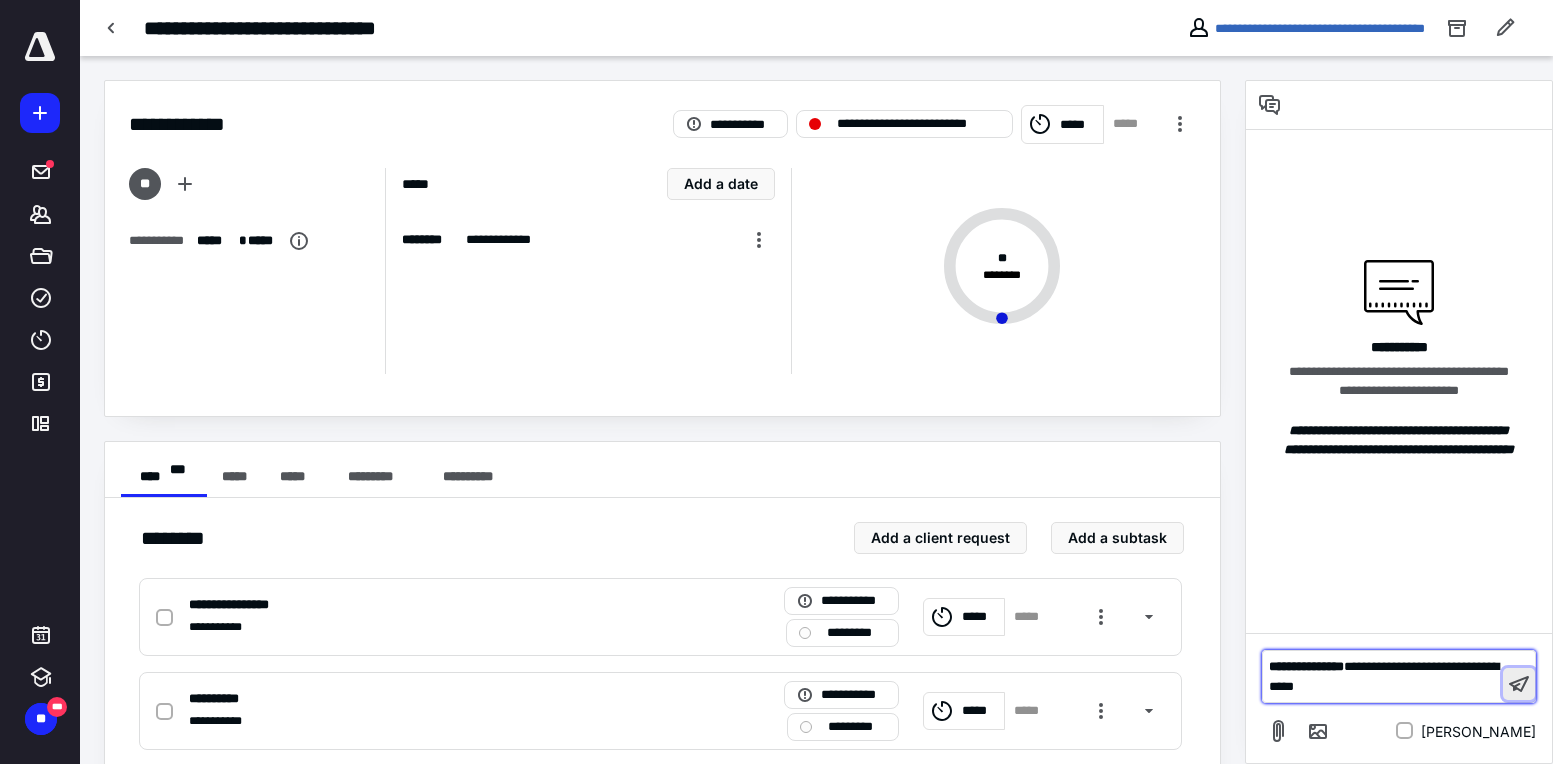 click at bounding box center [1519, 684] 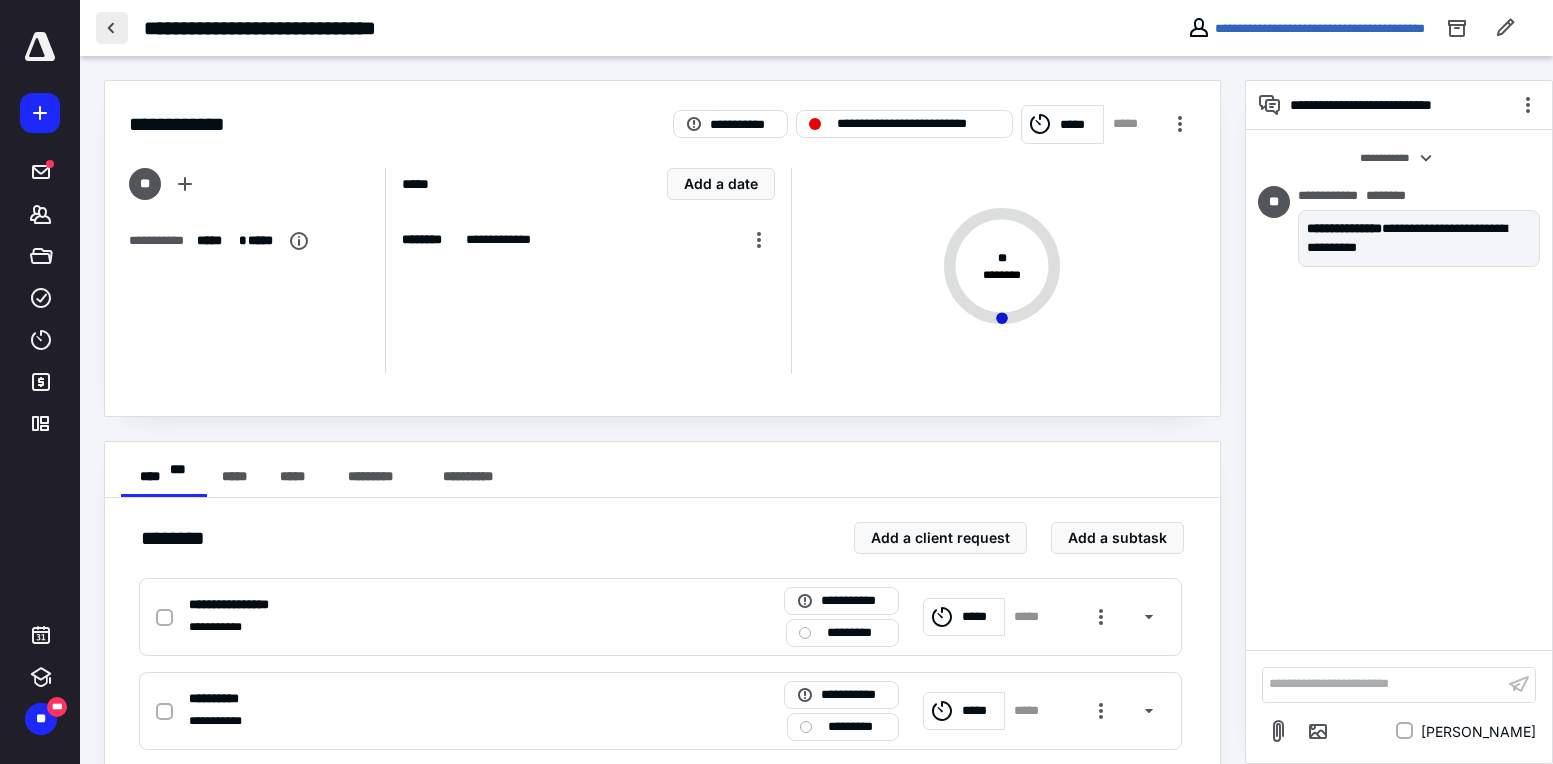 click at bounding box center [112, 28] 